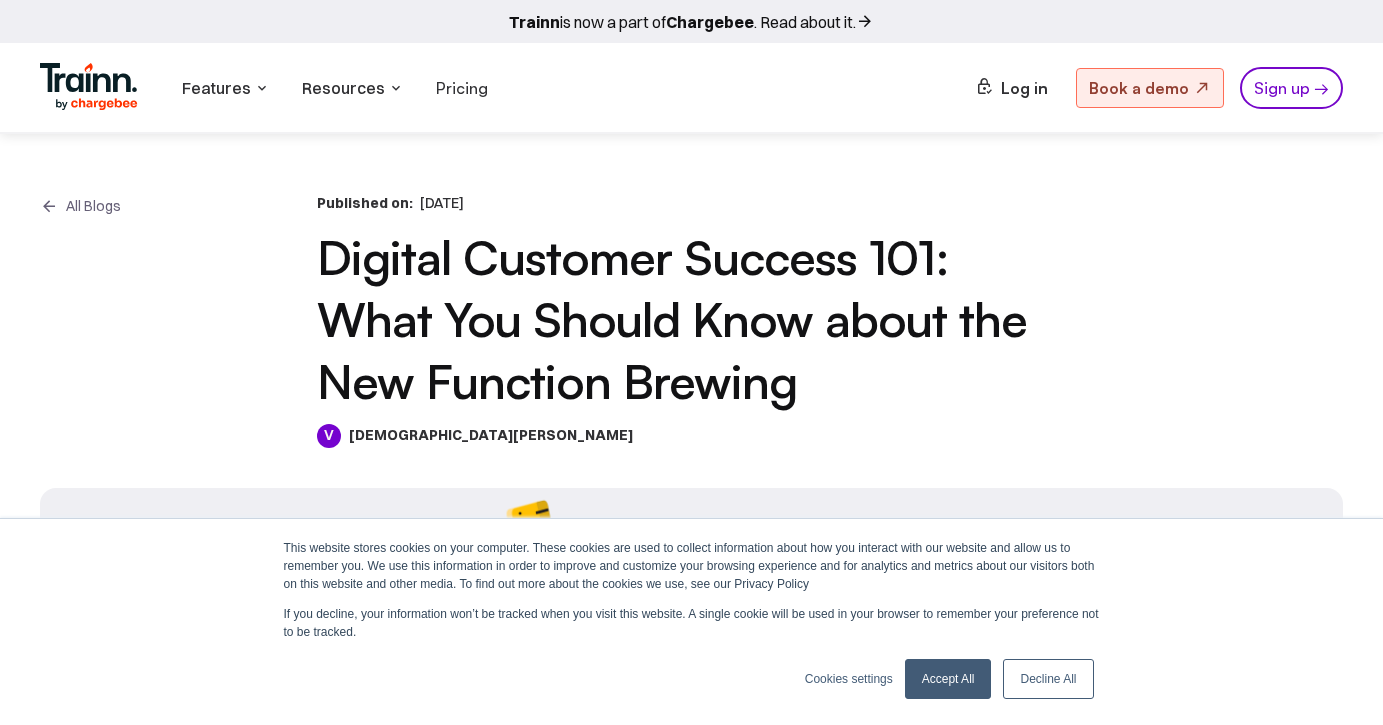 scroll, scrollTop: 676, scrollLeft: 0, axis: vertical 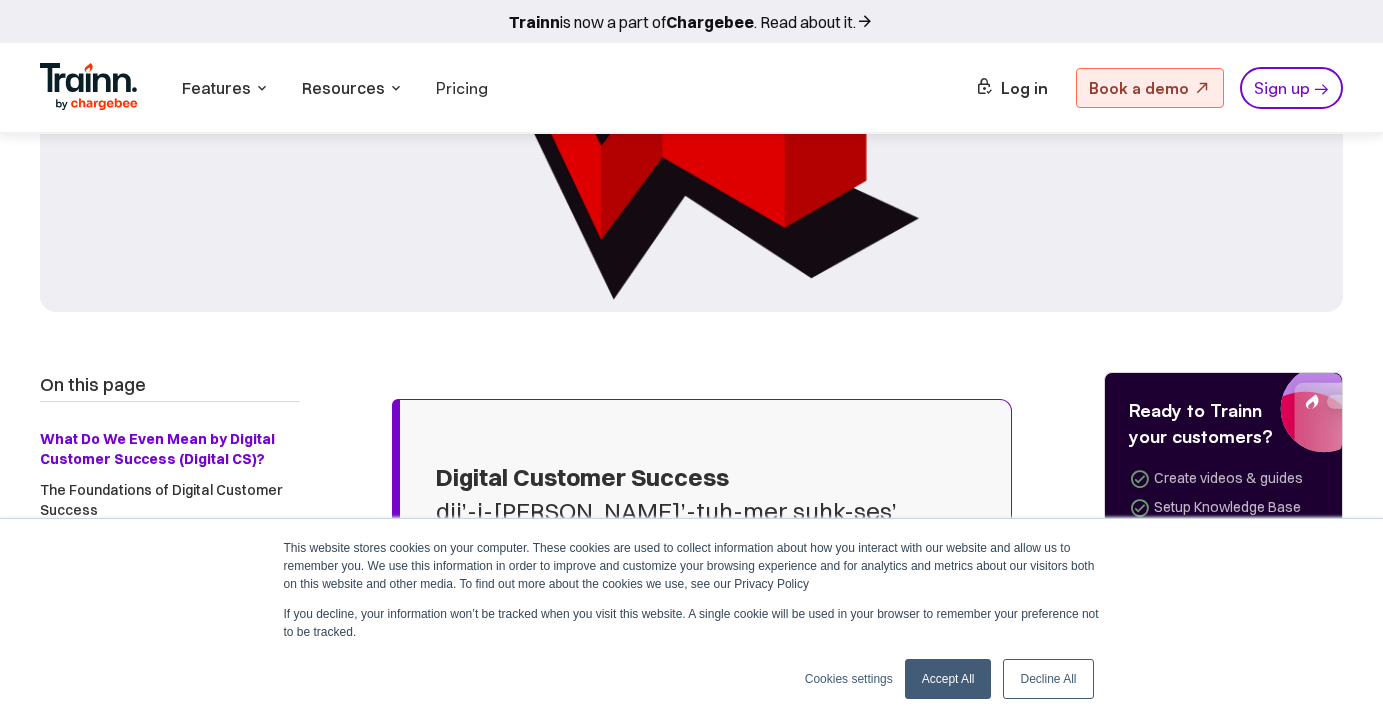 click on "Accept All" at bounding box center [948, 679] 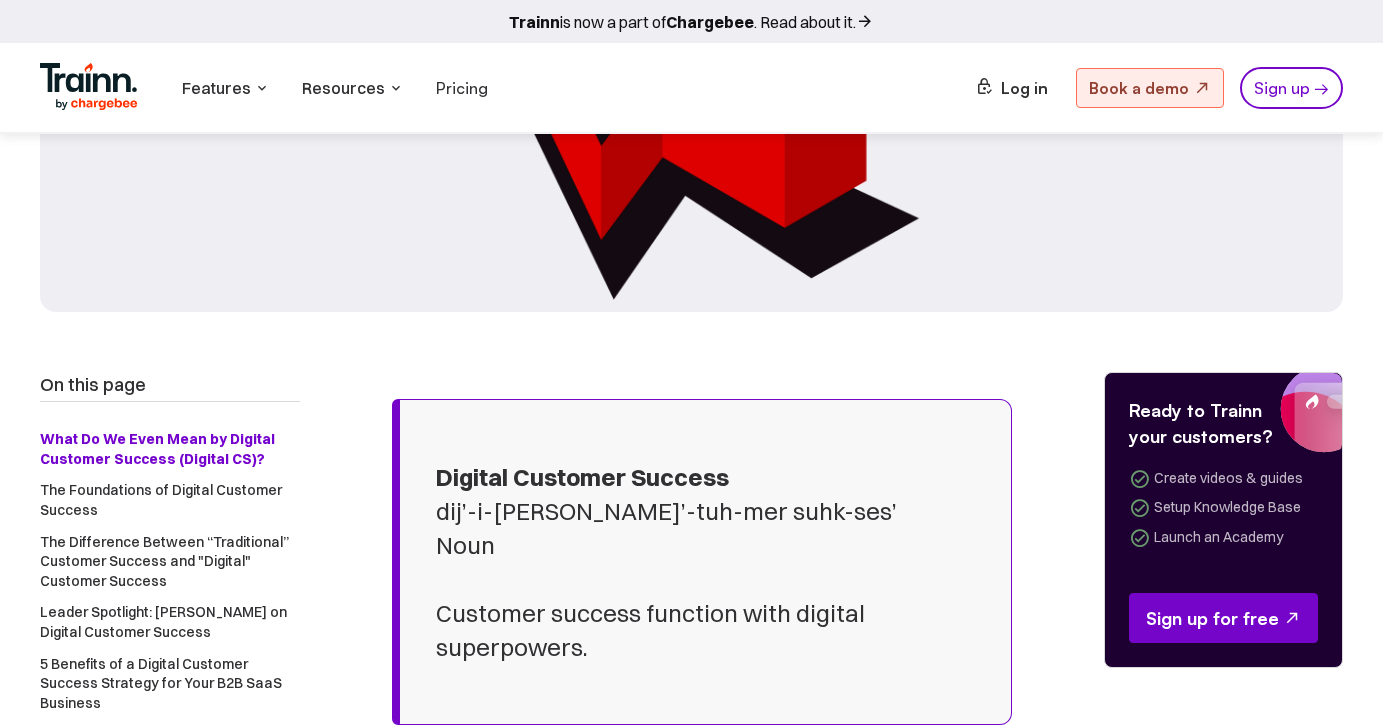 scroll, scrollTop: 973, scrollLeft: 0, axis: vertical 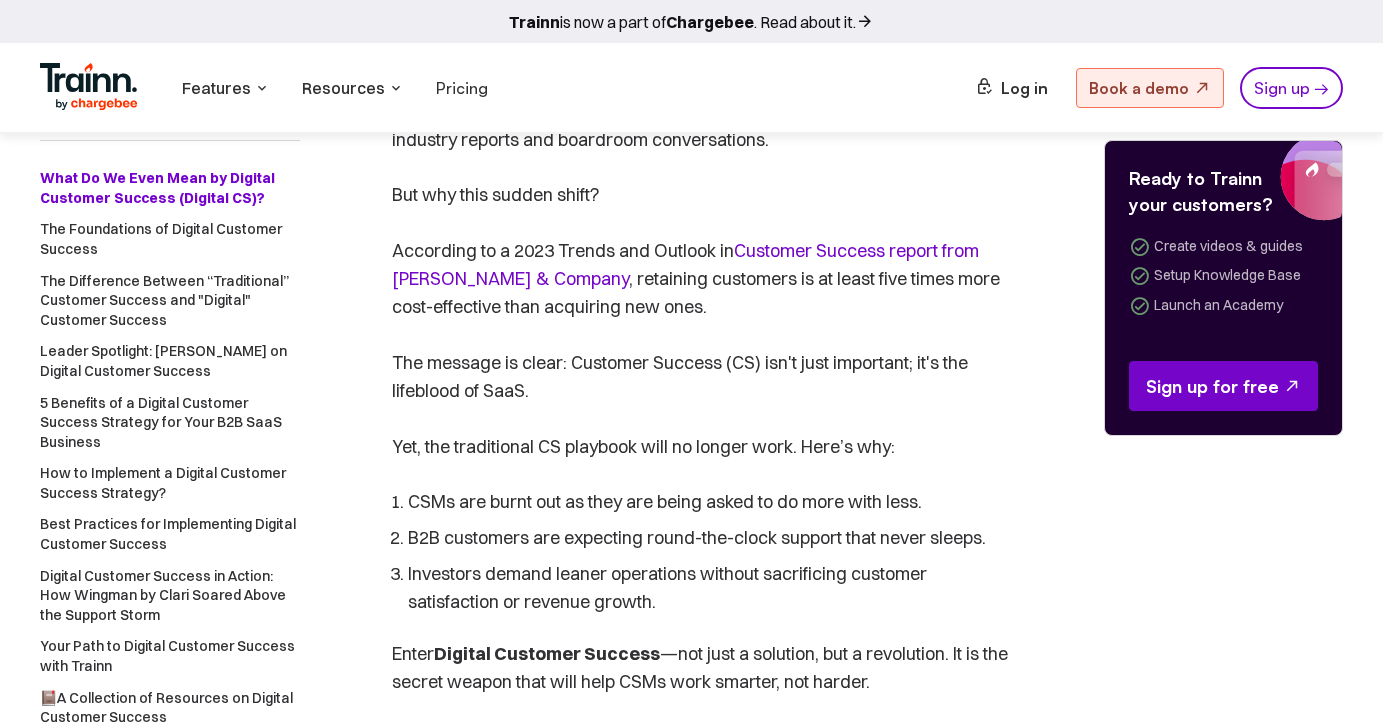 drag, startPoint x: 722, startPoint y: 580, endPoint x: 726, endPoint y: 225, distance: 355.02252 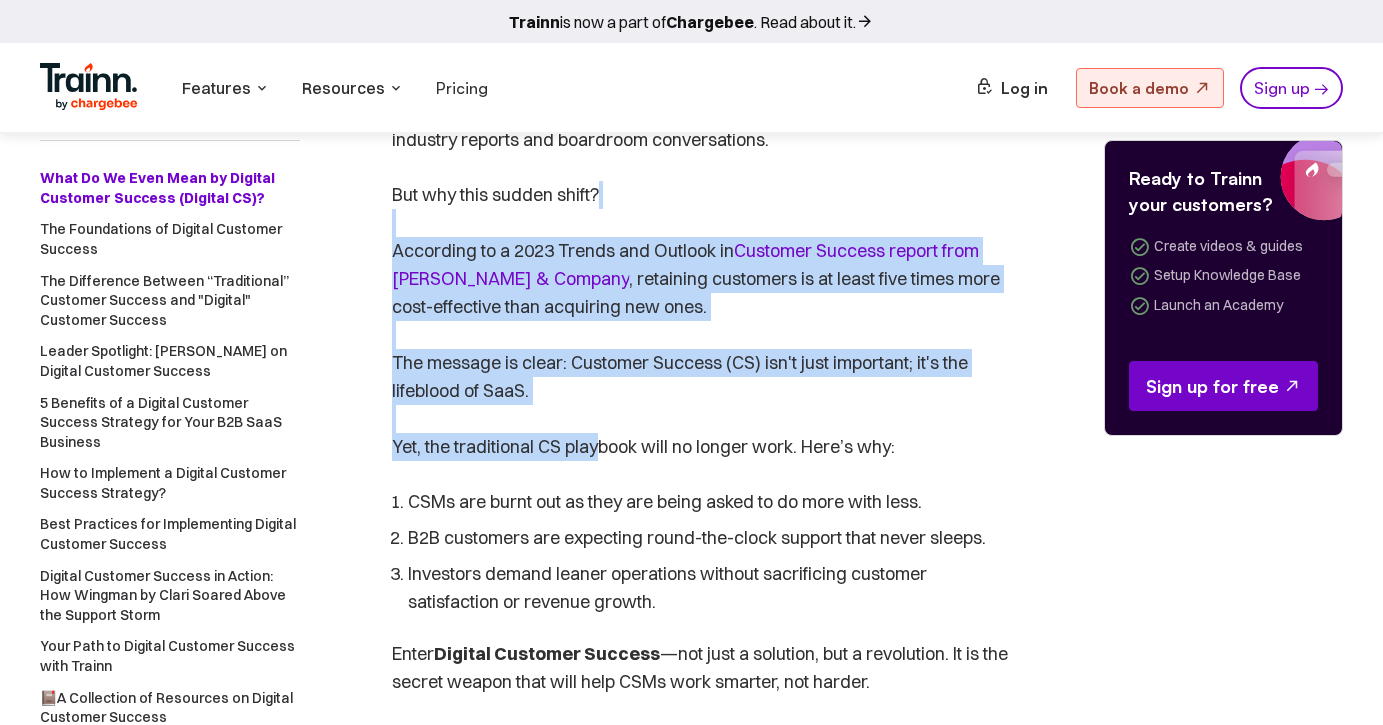drag, startPoint x: 636, startPoint y: 230, endPoint x: 607, endPoint y: 443, distance: 214.96512 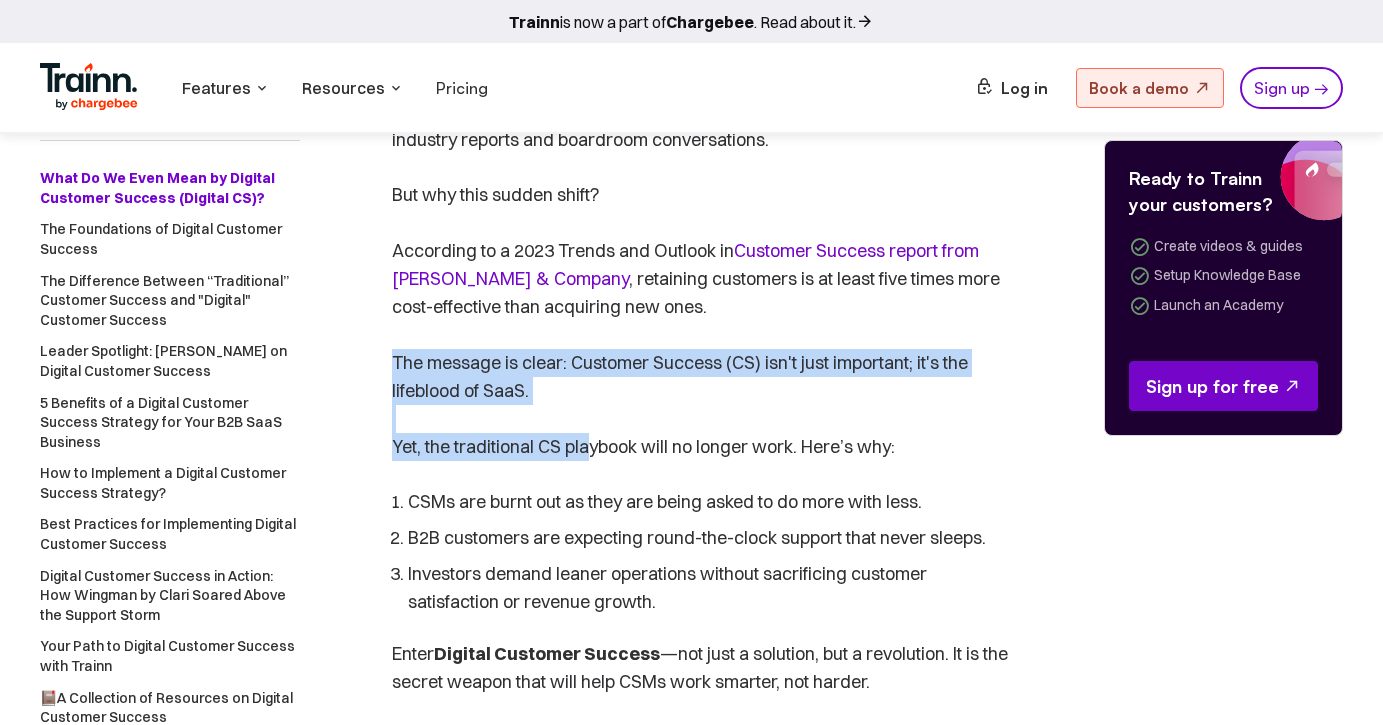 drag, startPoint x: 672, startPoint y: 398, endPoint x: 589, endPoint y: 459, distance: 103.00485 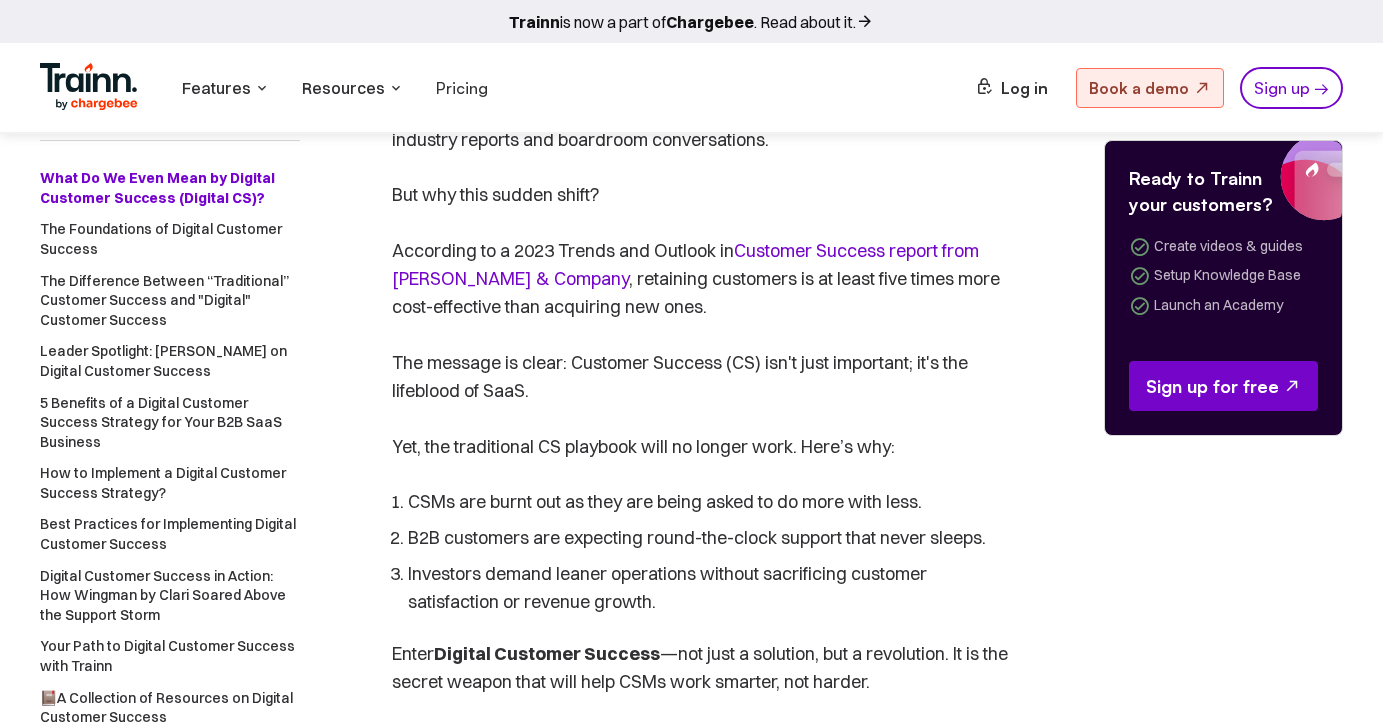 click on "But why this sudden shift?  According to a 2023 Trends and Outlook in  Customer Success report from [PERSON_NAME] & Company , retaining customers is at least five times more cost-effective than acquiring new ones. The message is clear: Customer Success (CS) isn't just important; it's the lifeblood of SaaS. Yet, the traditional CS playbook will no longer work. Here’s why:" at bounding box center (702, 321) 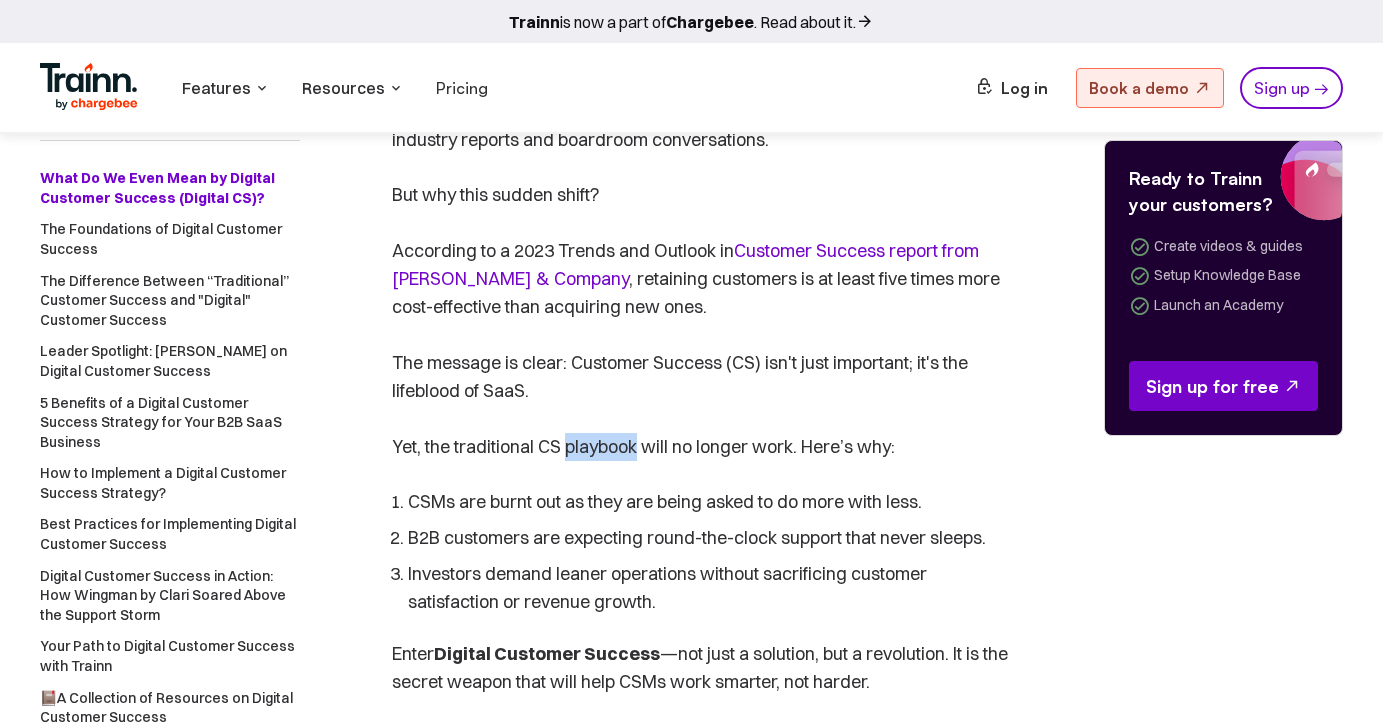 click on "But why this sudden shift?  According to a 2023 Trends and Outlook in  Customer Success report from [PERSON_NAME] & Company , retaining customers is at least five times more cost-effective than acquiring new ones. The message is clear: Customer Success (CS) isn't just important; it's the lifeblood of SaaS. Yet, the traditional CS playbook will no longer work. Here’s why:" at bounding box center (702, 321) 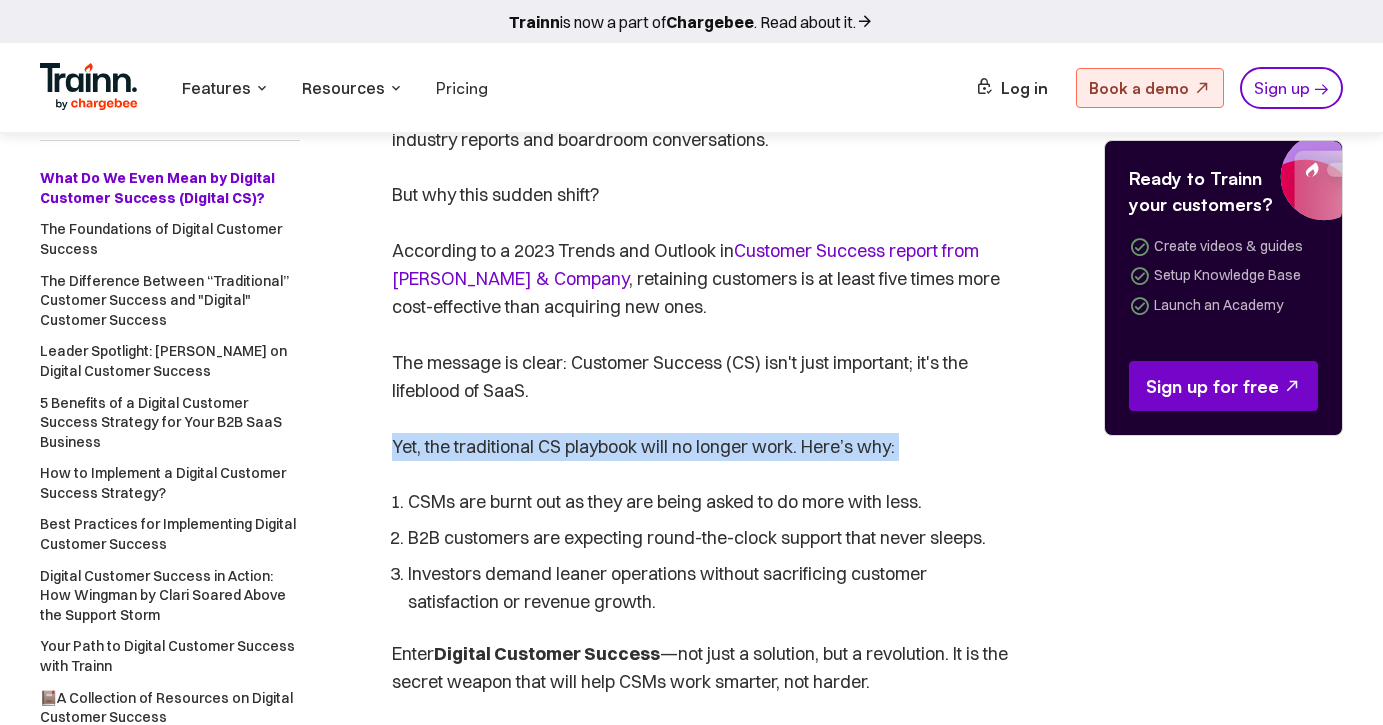 click on "But why this sudden shift?  According to a 2023 Trends and Outlook in  Customer Success report from [PERSON_NAME] & Company , retaining customers is at least five times more cost-effective than acquiring new ones. The message is clear: Customer Success (CS) isn't just important; it's the lifeblood of SaaS. Yet, the traditional CS playbook will no longer work. Here’s why:" at bounding box center [702, 321] 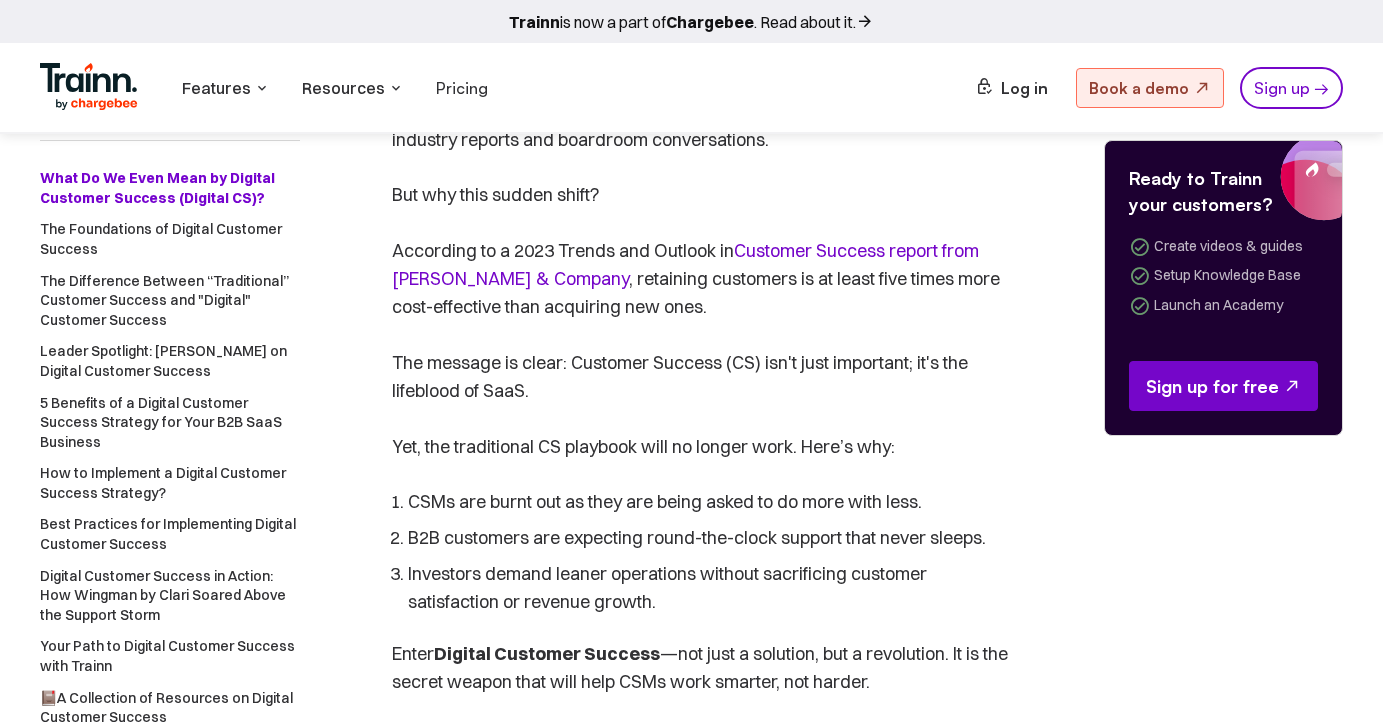 click on "But why this sudden shift?  According to a 2023 Trends and Outlook in  Customer Success report from [PERSON_NAME] & Company , retaining customers is at least five times more cost-effective than acquiring new ones. The message is clear: Customer Success (CS) isn't just important; it's the lifeblood of SaaS. Yet, the traditional CS playbook will no longer work. Here’s why:" at bounding box center [702, 321] 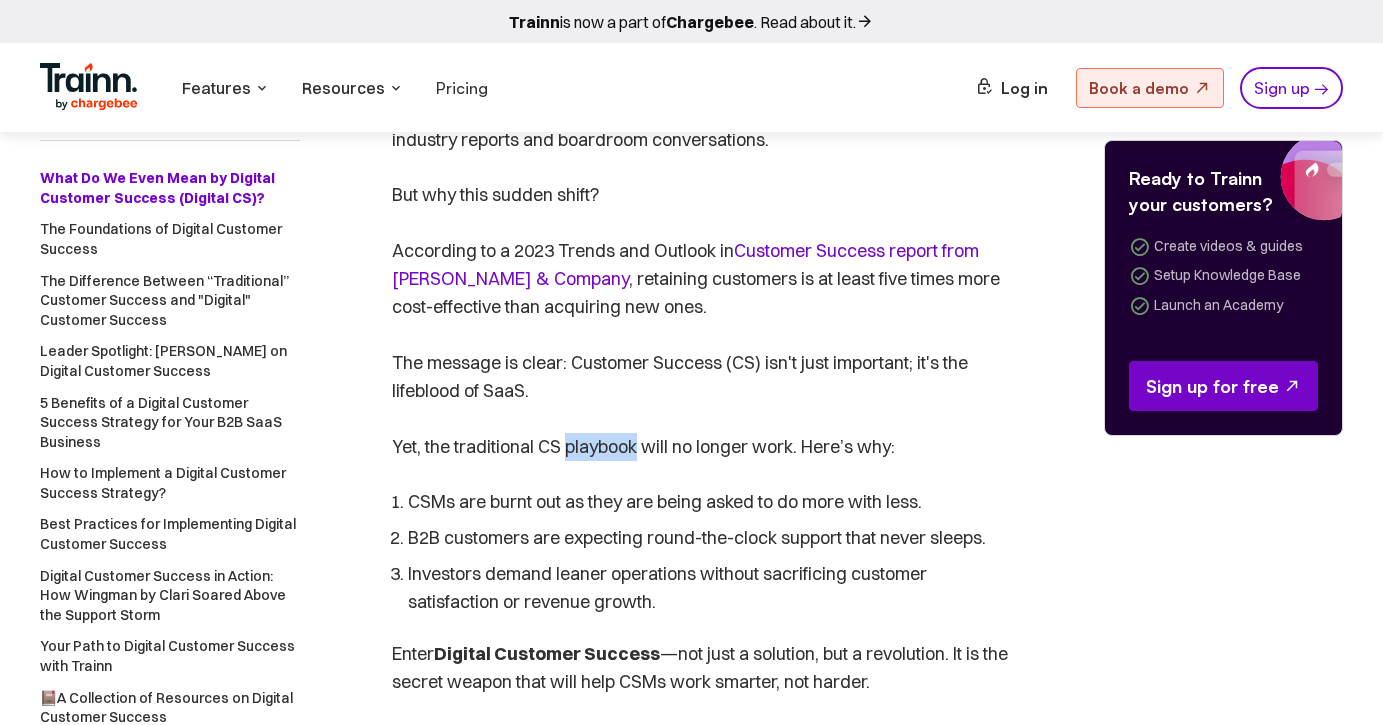 click on "But why this sudden shift?  According to a 2023 Trends and Outlook in  Customer Success report from [PERSON_NAME] & Company , retaining customers is at least five times more cost-effective than acquiring new ones. The message is clear: Customer Success (CS) isn't just important; it's the lifeblood of SaaS. Yet, the traditional CS playbook will no longer work. Here’s why:" at bounding box center [702, 321] 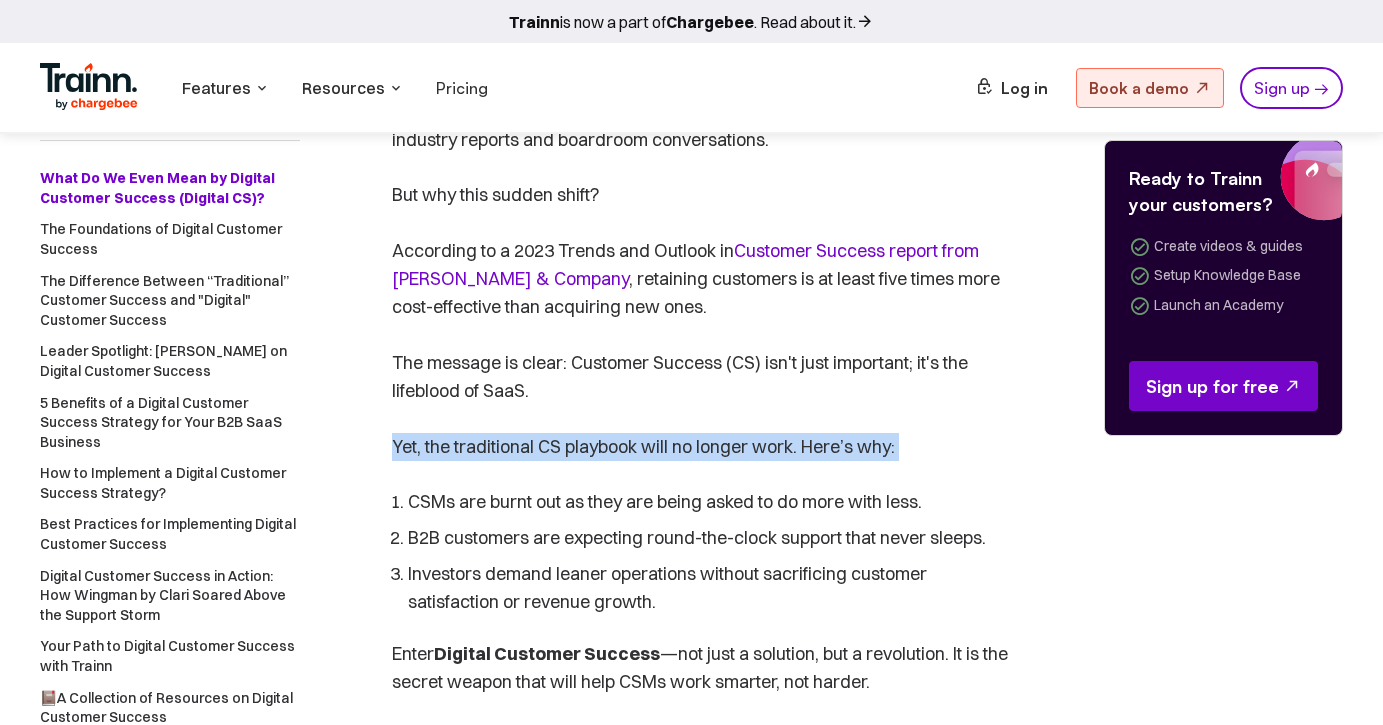click on "But why this sudden shift?  According to a 2023 Trends and Outlook in  Customer Success report from [PERSON_NAME] & Company , retaining customers is at least five times more cost-effective than acquiring new ones. The message is clear: Customer Success (CS) isn't just important; it's the lifeblood of SaaS. Yet, the traditional CS playbook will no longer work. Here’s why:" at bounding box center [702, 321] 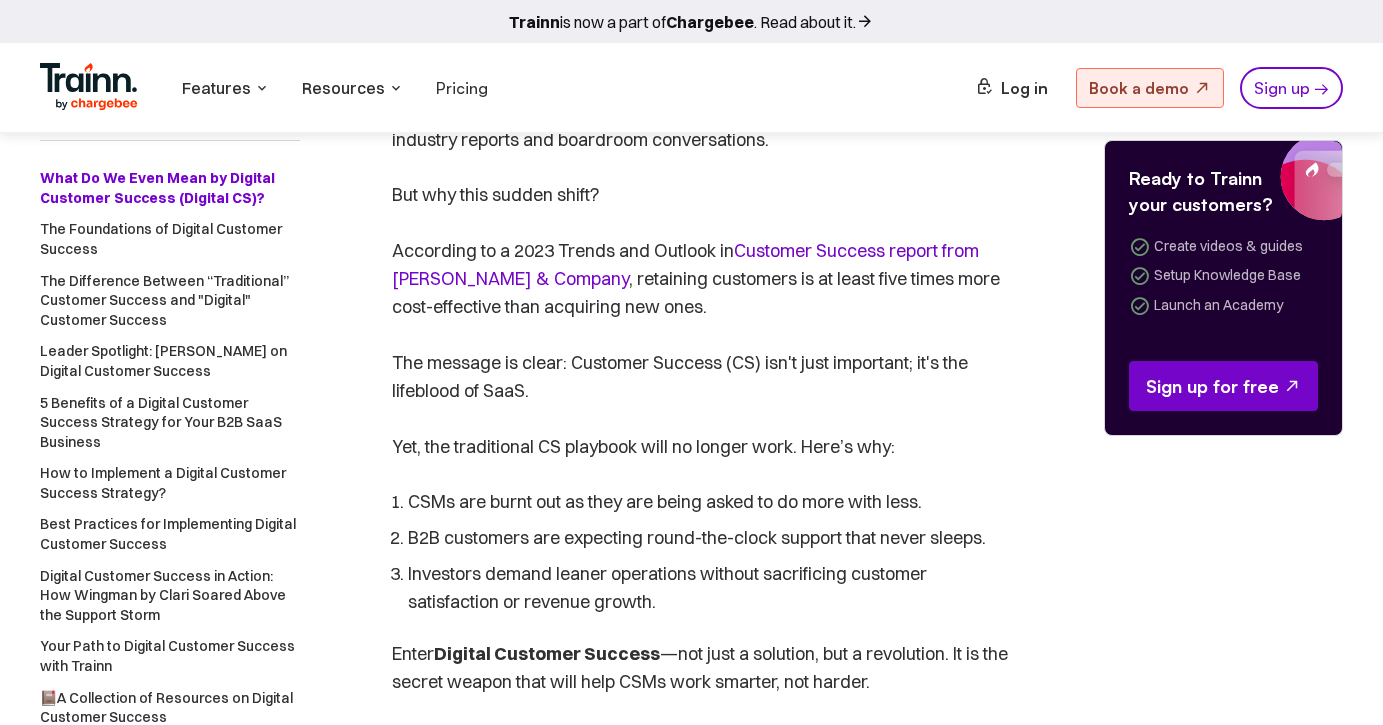 click on "Investors demand leaner operations without sacrificing customer satisfaction or revenue growth." at bounding box center (710, 588) 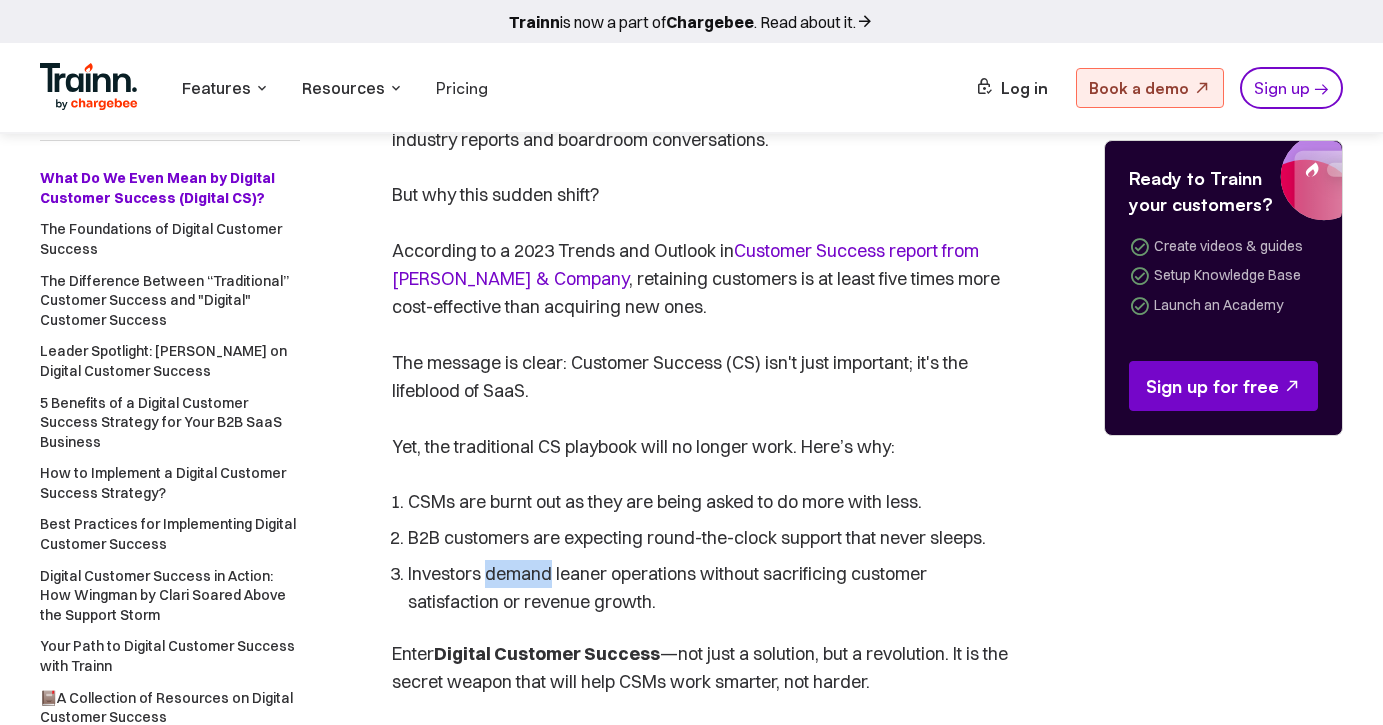 click on "Investors demand leaner operations without sacrificing customer satisfaction or revenue growth." at bounding box center [710, 588] 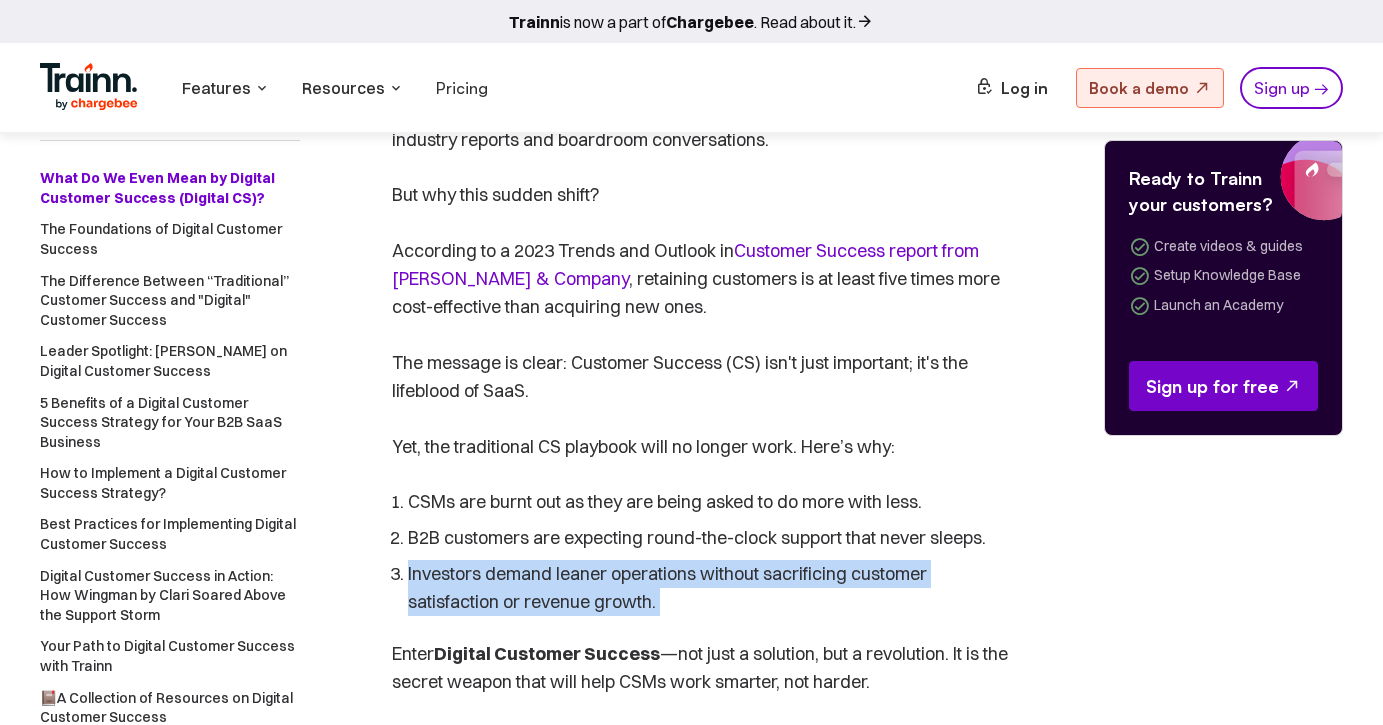 click on "Investors demand leaner operations without sacrificing customer satisfaction or revenue growth." at bounding box center (710, 588) 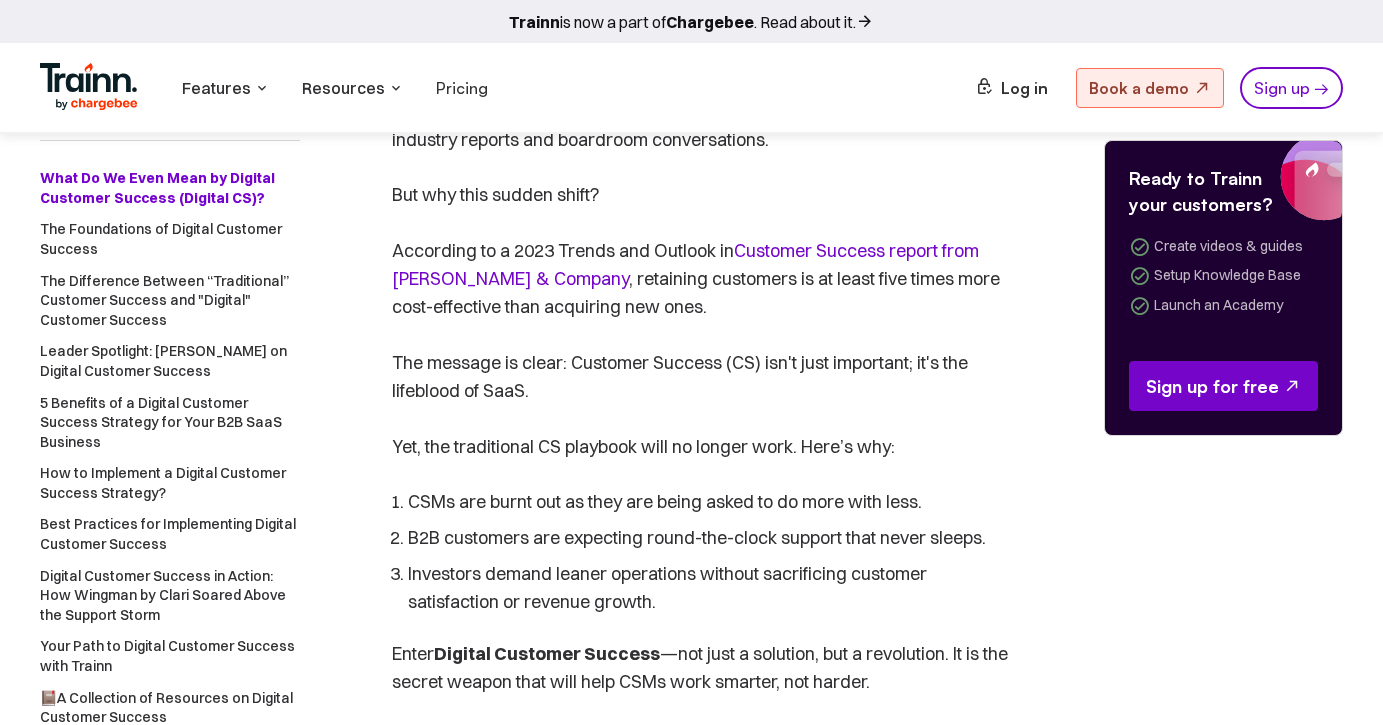 click on "CSMs are burnt out as they are being asked to do more with less." at bounding box center [710, 502] 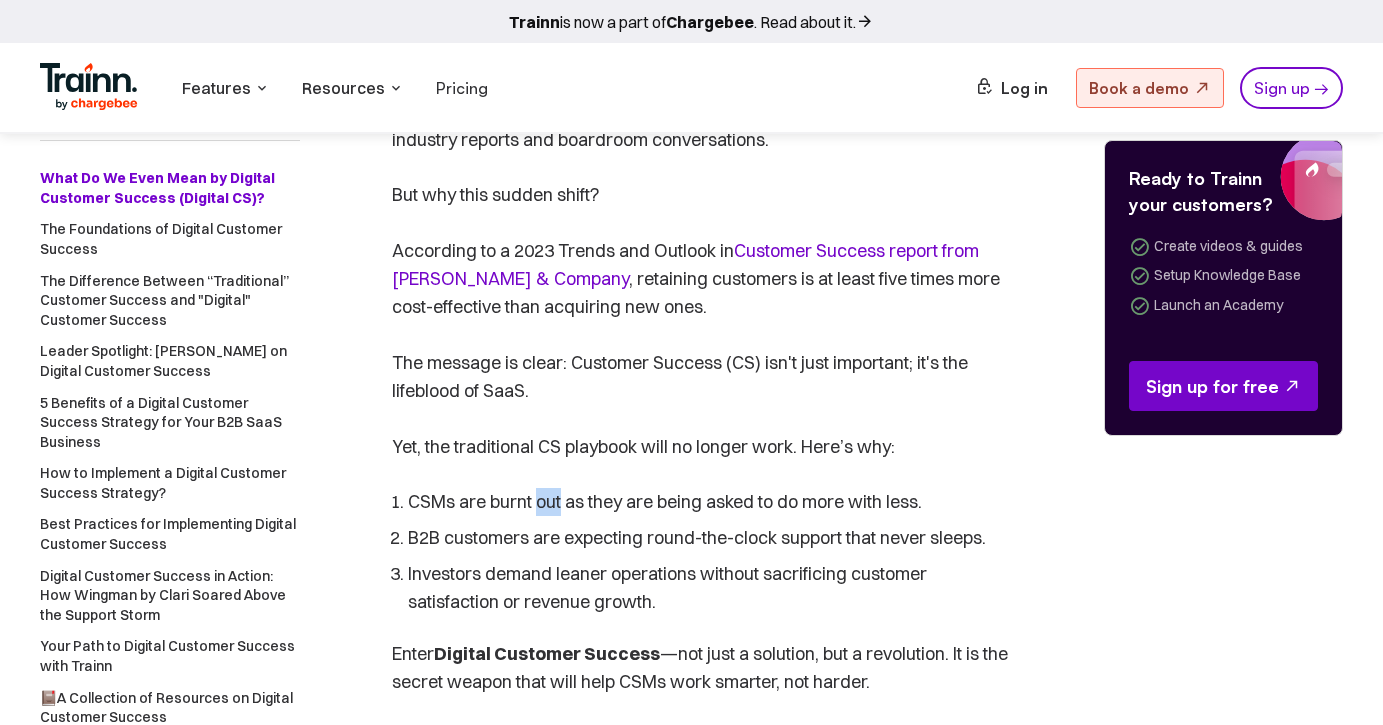 click on "CSMs are burnt out as they are being asked to do more with less." at bounding box center (710, 502) 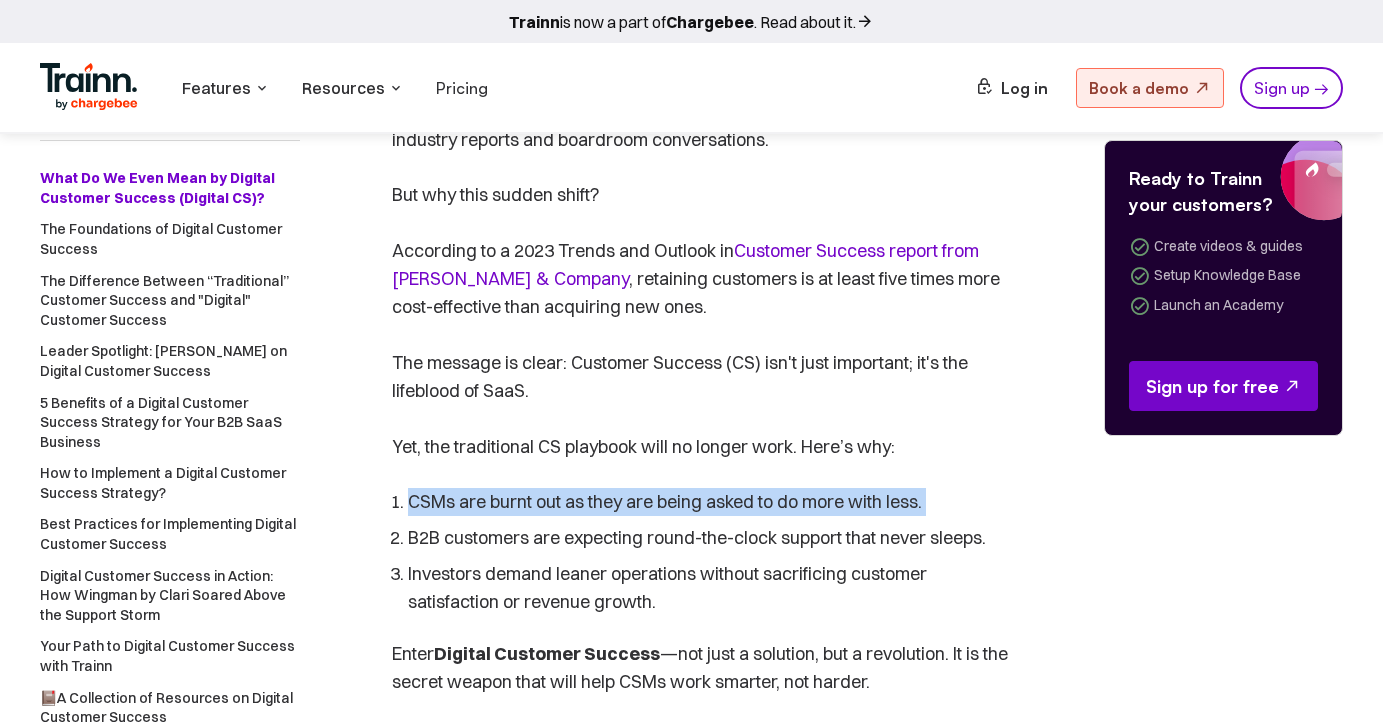 click on "B2B customers are expecting round-the-clock support that never sleeps." at bounding box center (710, 538) 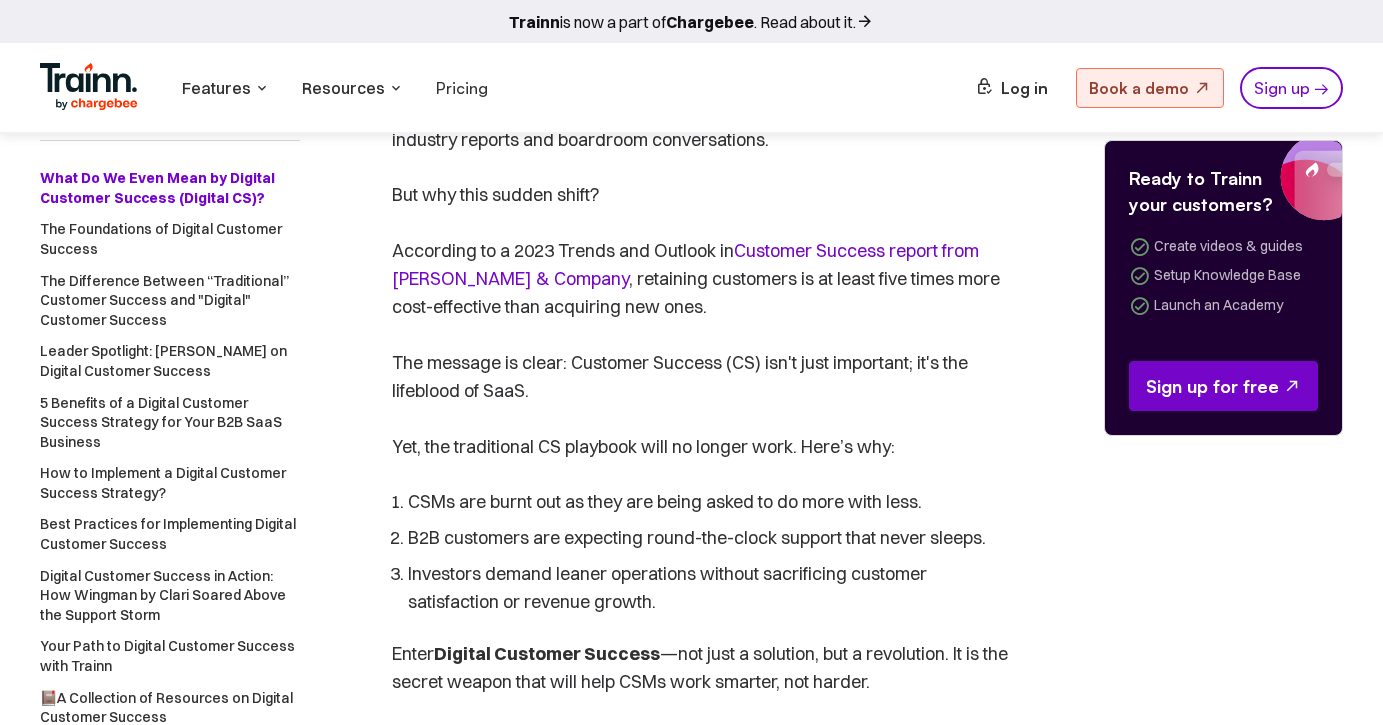 click on "B2B customers are expecting round-the-clock support that never sleeps." at bounding box center (710, 538) 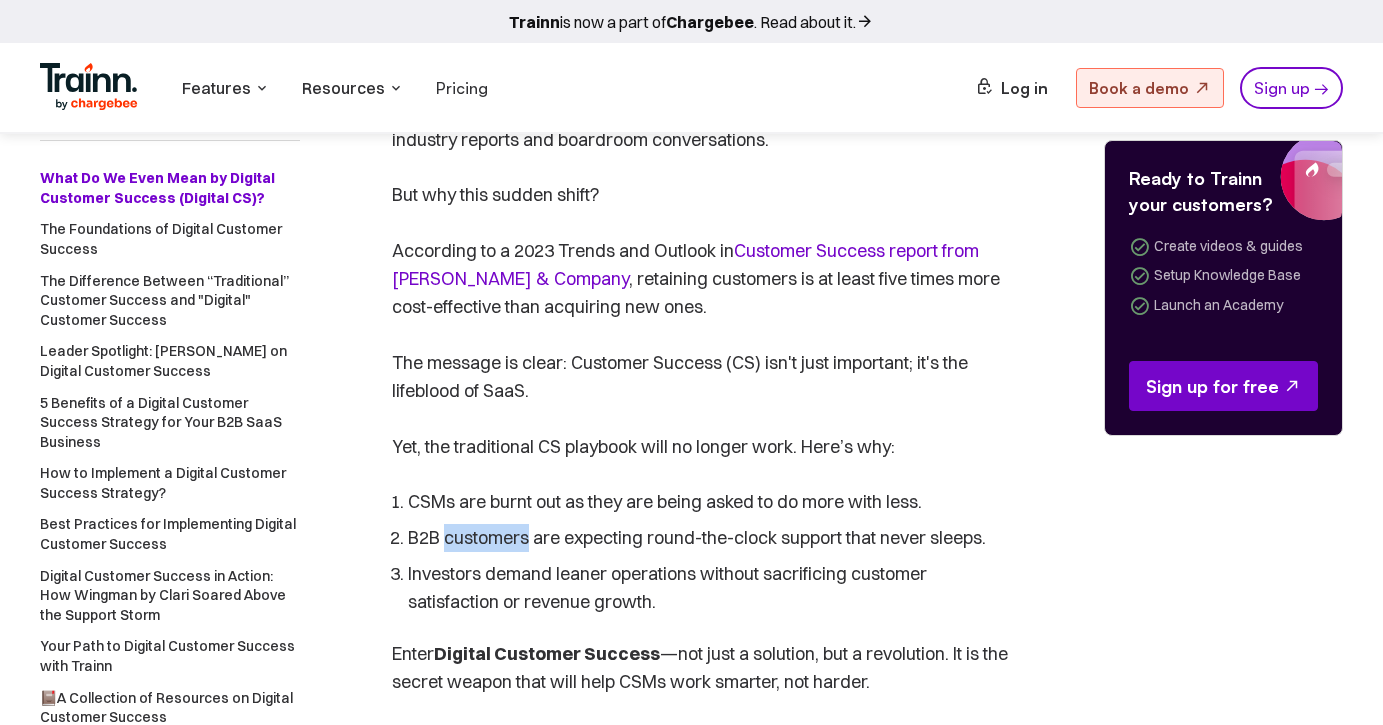 click on "B2B customers are expecting round-the-clock support that never sleeps." at bounding box center (710, 538) 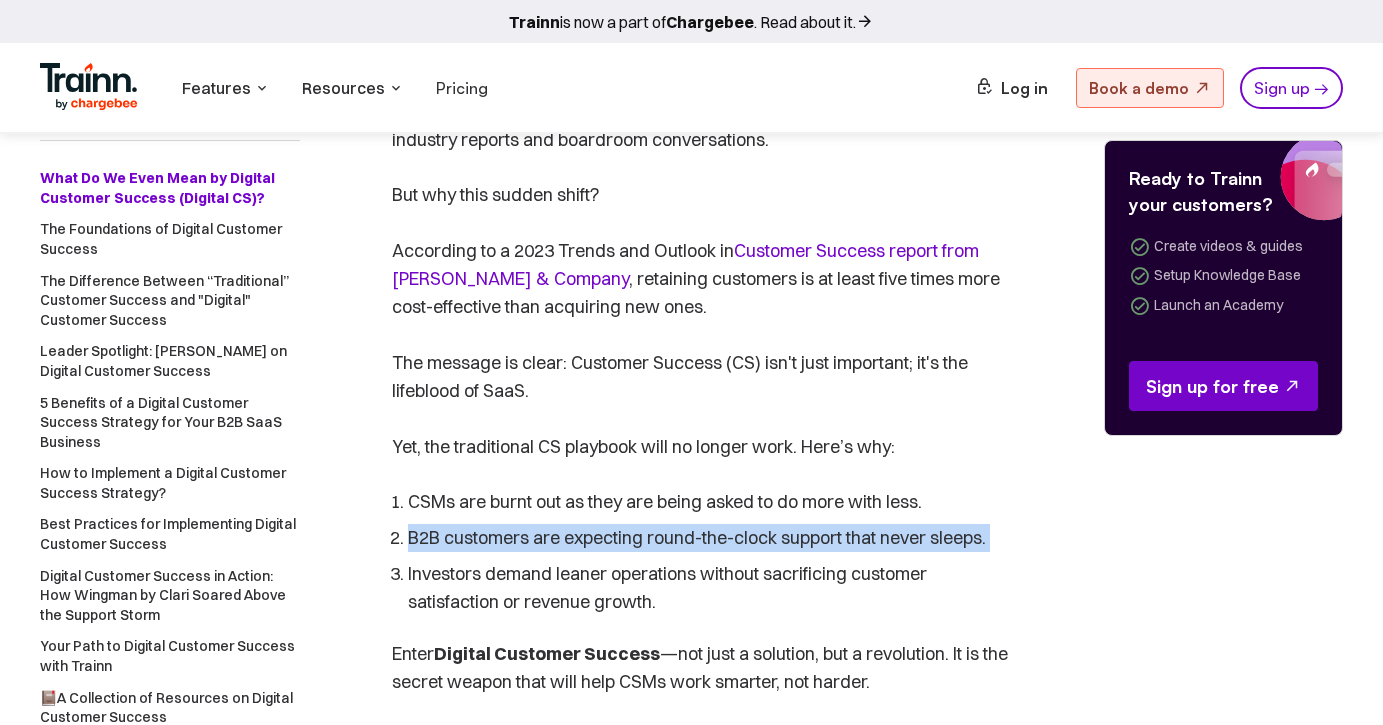click on "B2B customers are expecting round-the-clock support that never sleeps." at bounding box center (710, 538) 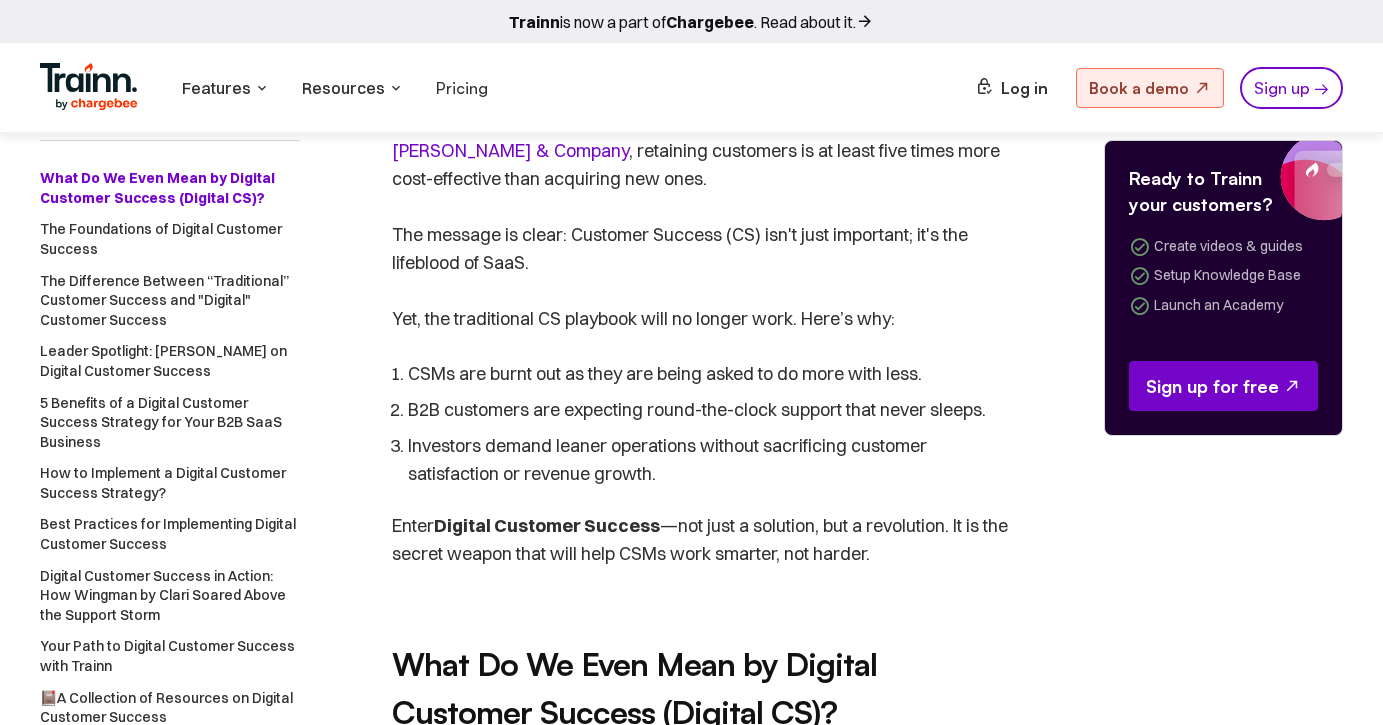 scroll, scrollTop: 1617, scrollLeft: 0, axis: vertical 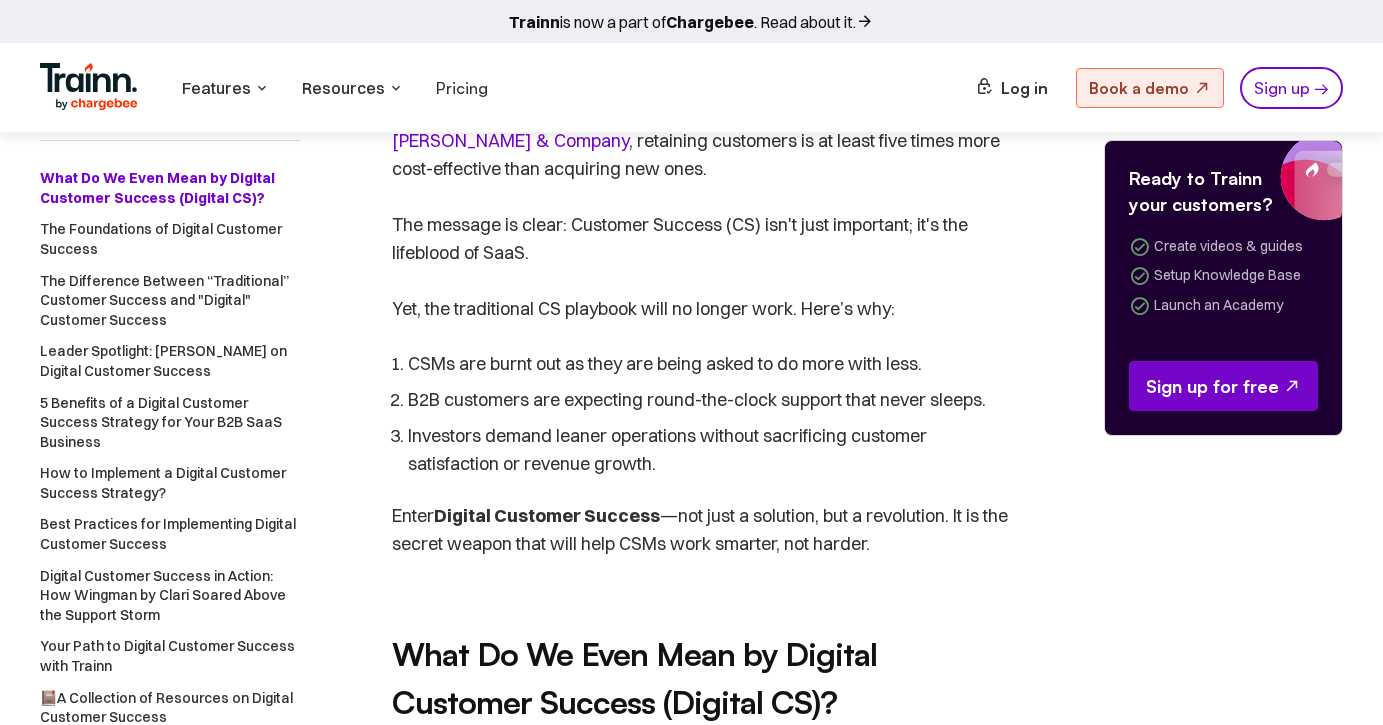 click on "Enter  Digital Customer Success —not just a solution, but a revolution. It is the secret weapon that will help CSMs work smarter, not harder." at bounding box center (702, 530) 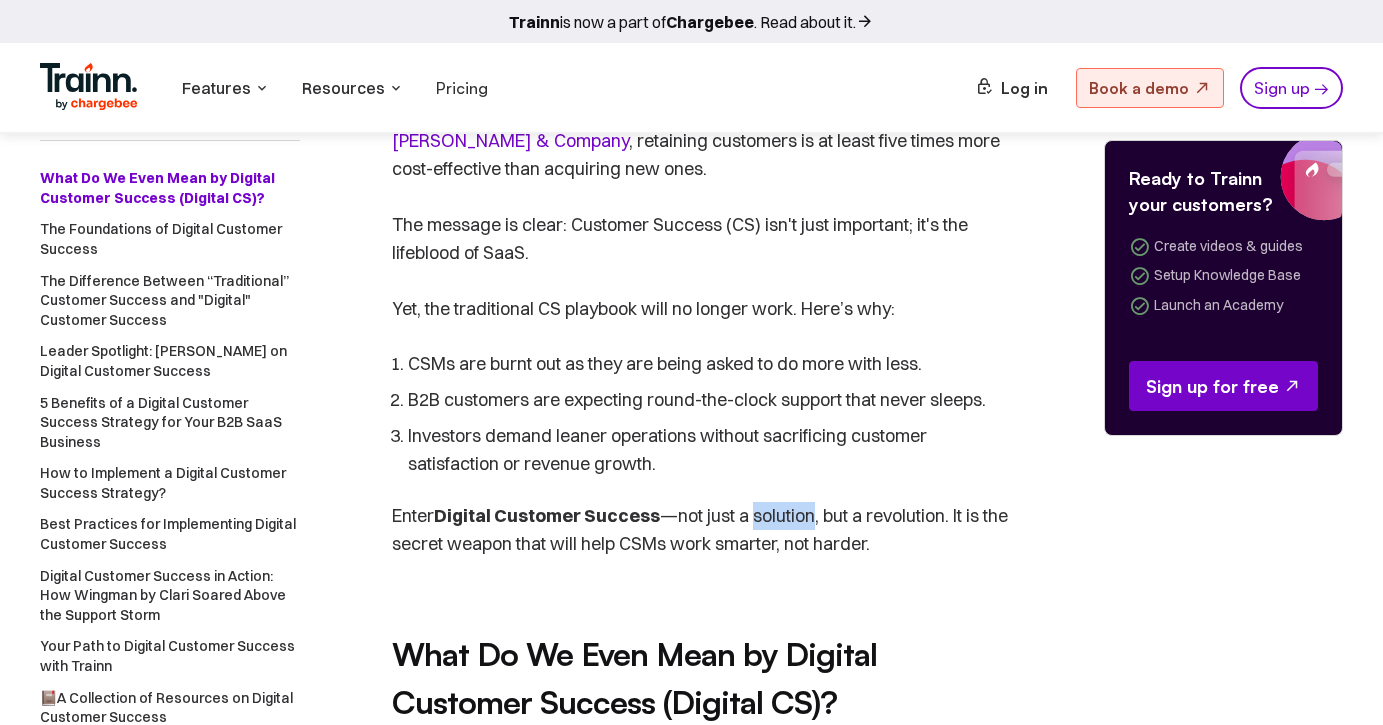 click on "Enter  Digital Customer Success —not just a solution, but a revolution. It is the secret weapon that will help CSMs work smarter, not harder." at bounding box center [702, 530] 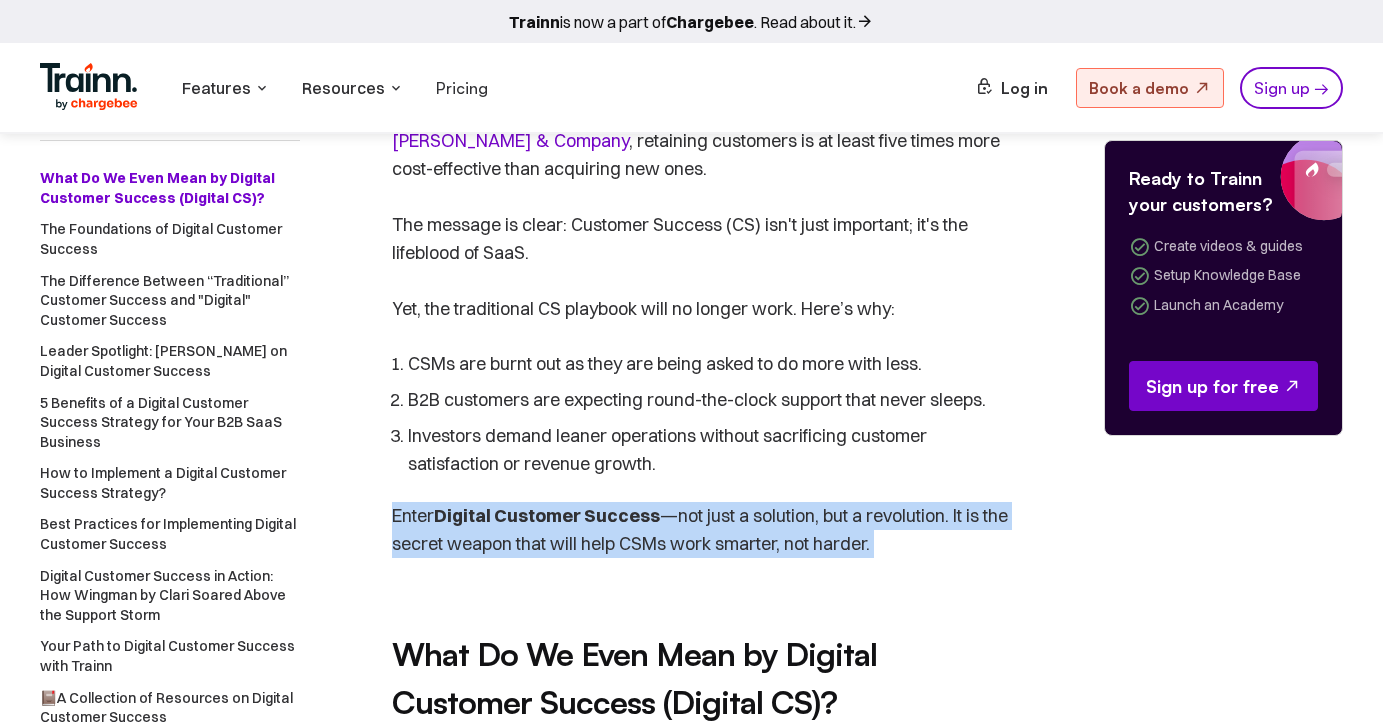 click on "Investors demand leaner operations without sacrificing customer satisfaction or revenue growth." at bounding box center (710, 450) 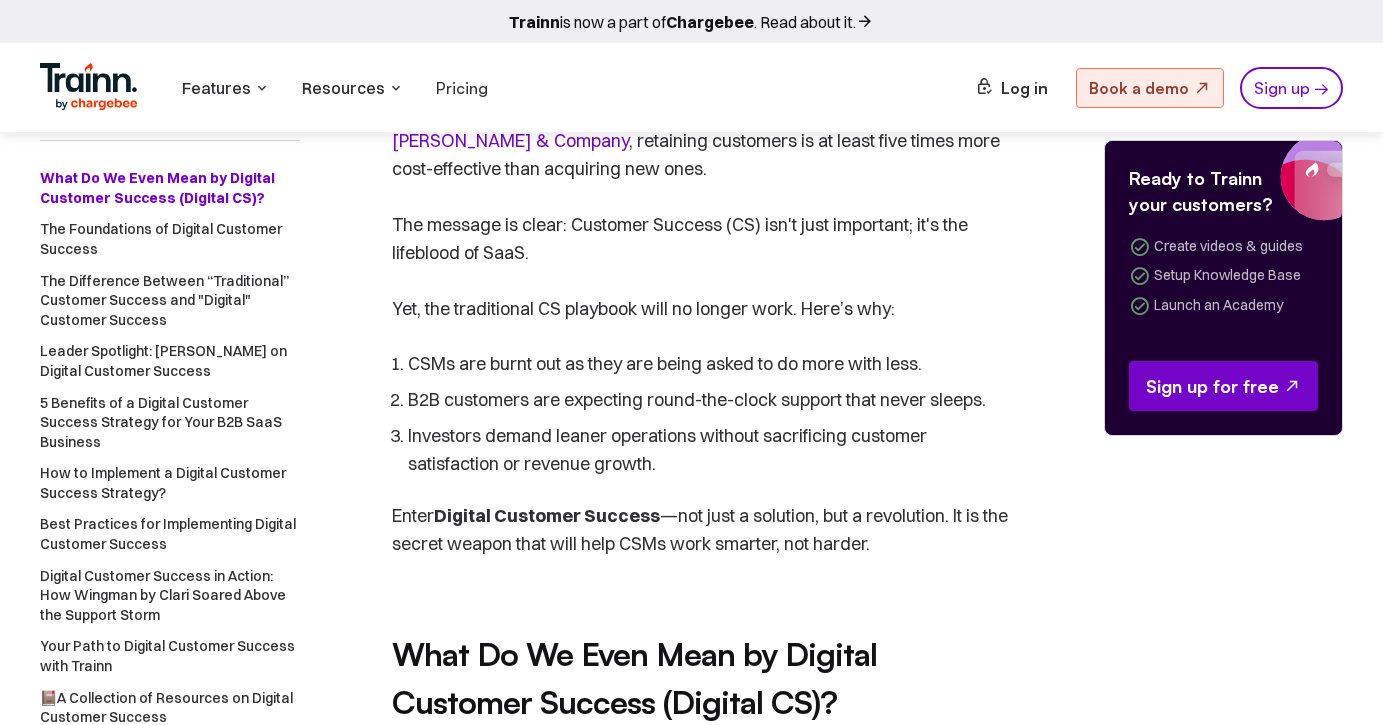 click on "Investors demand leaner operations without sacrificing customer satisfaction or revenue growth." at bounding box center (710, 450) 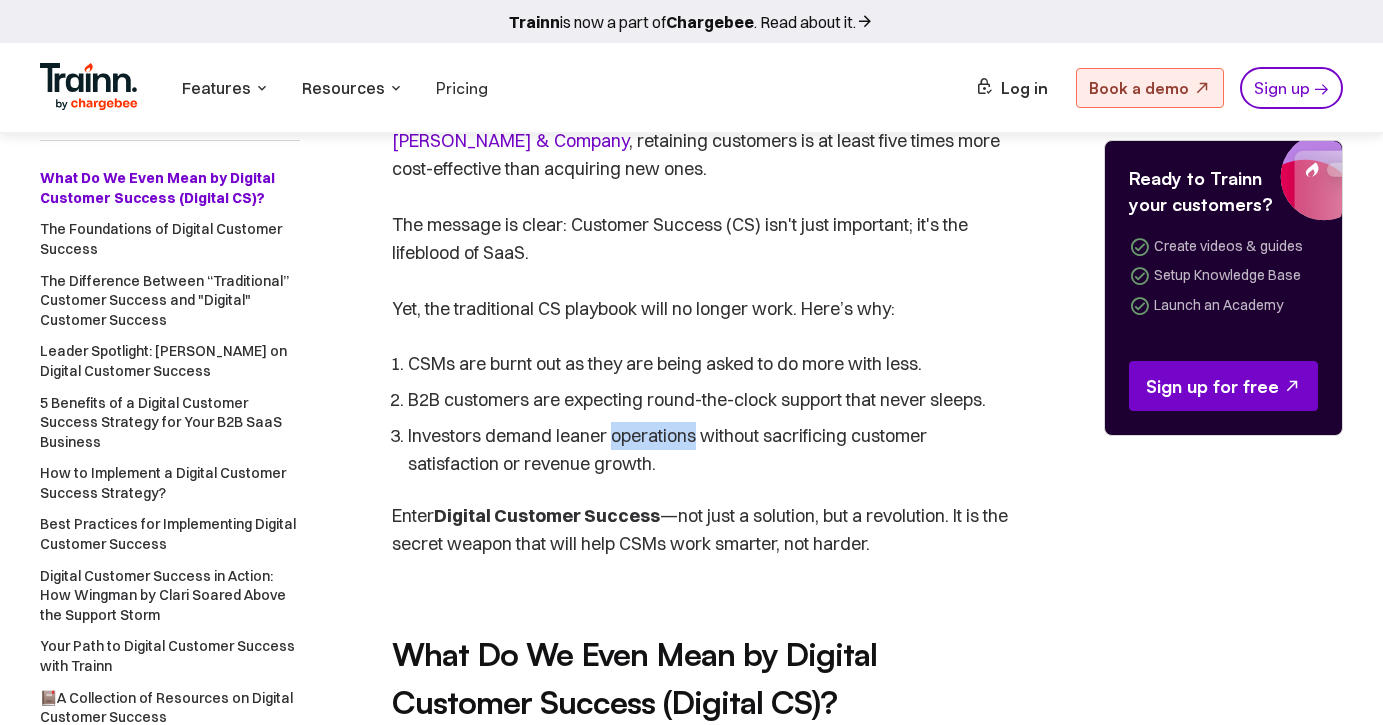 click on "Investors demand leaner operations without sacrificing customer satisfaction or revenue growth." at bounding box center [710, 450] 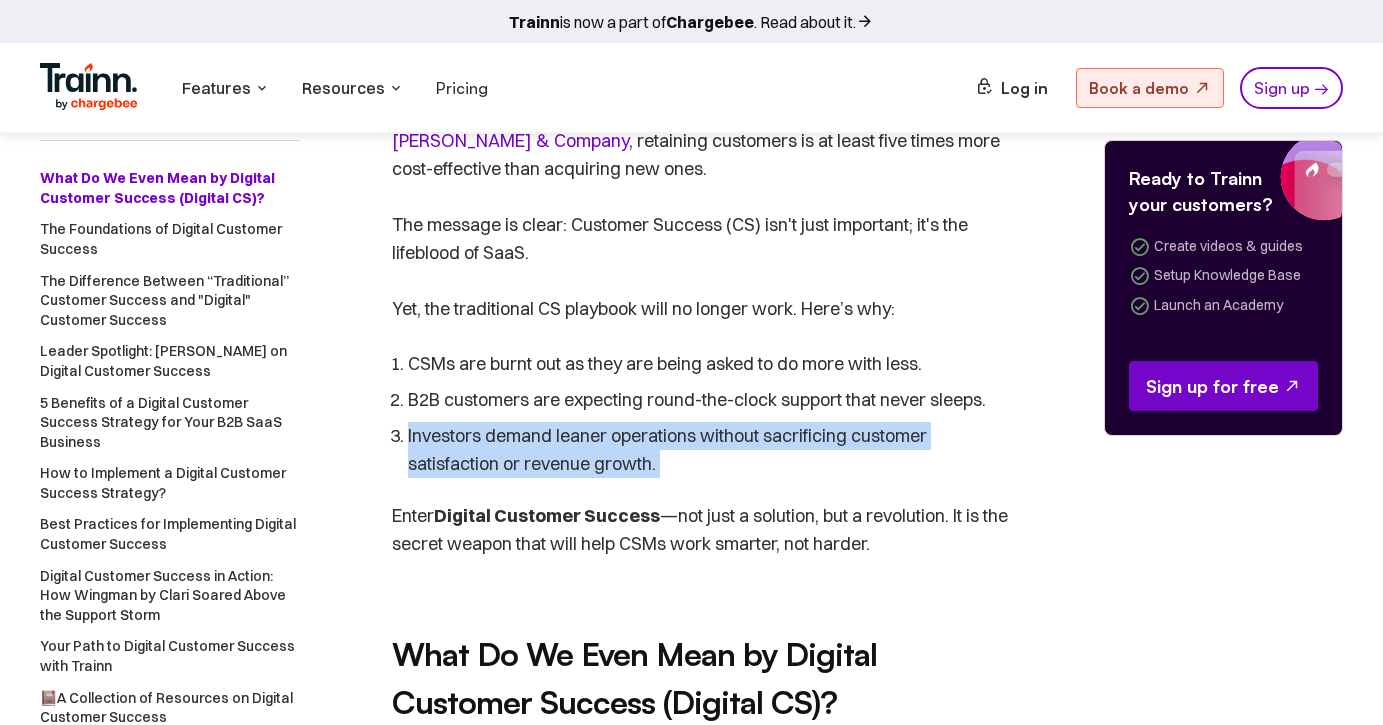 click on "Investors demand leaner operations without sacrificing customer satisfaction or revenue growth." at bounding box center [710, 450] 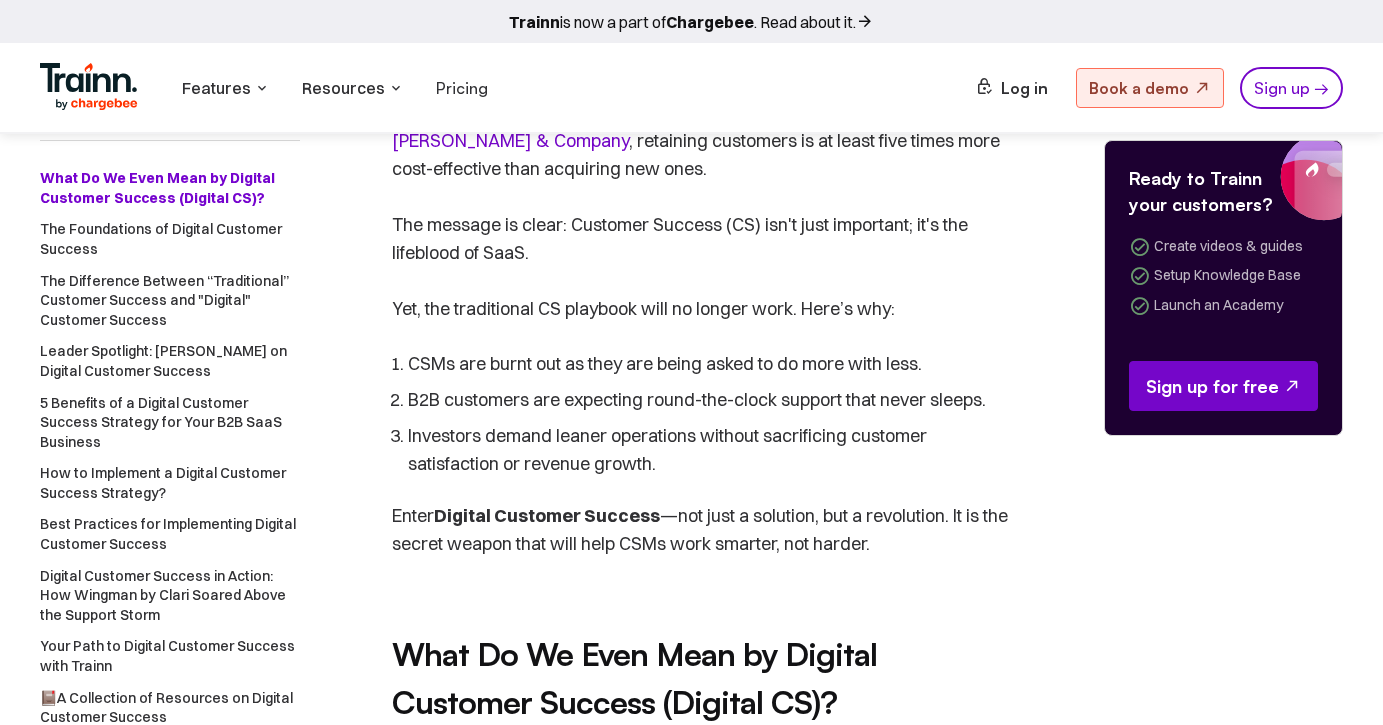 click on "Investors demand leaner operations without sacrificing customer satisfaction or revenue growth." at bounding box center [710, 450] 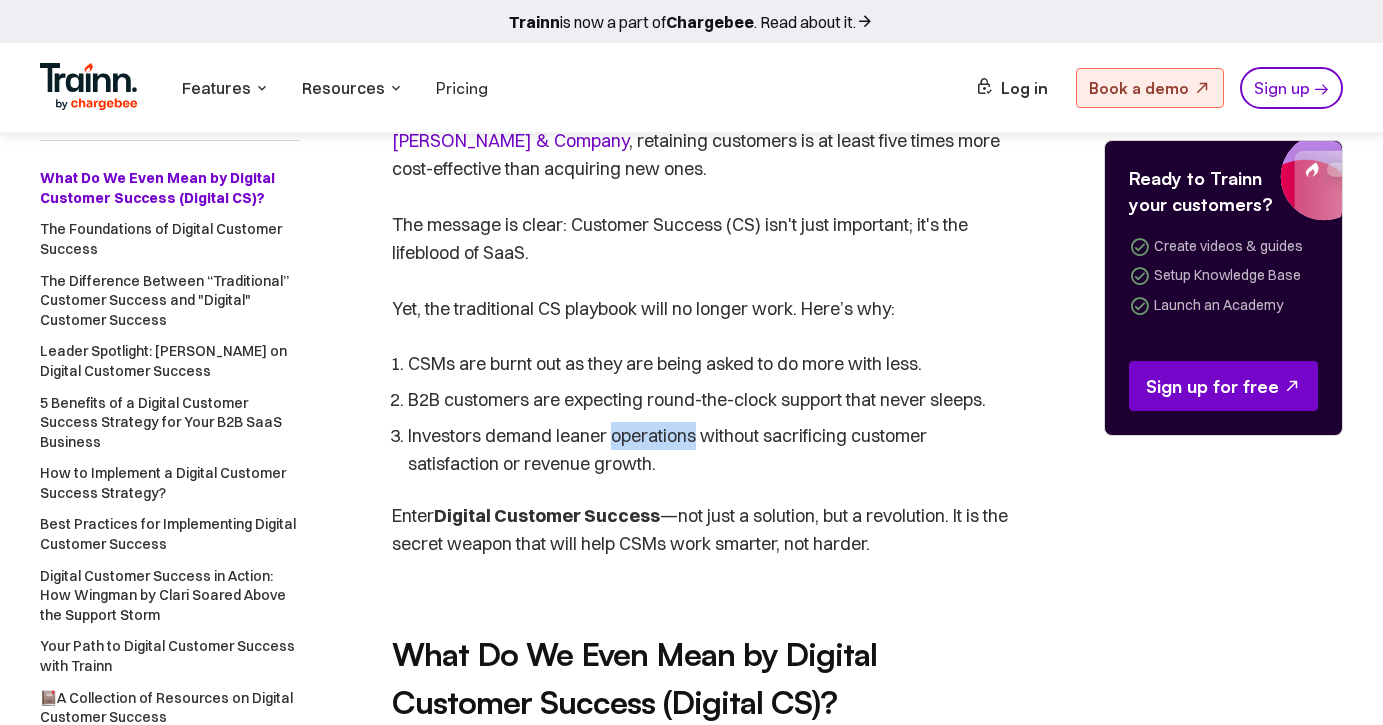 click on "Investors demand leaner operations without sacrificing customer satisfaction or revenue growth." at bounding box center (710, 450) 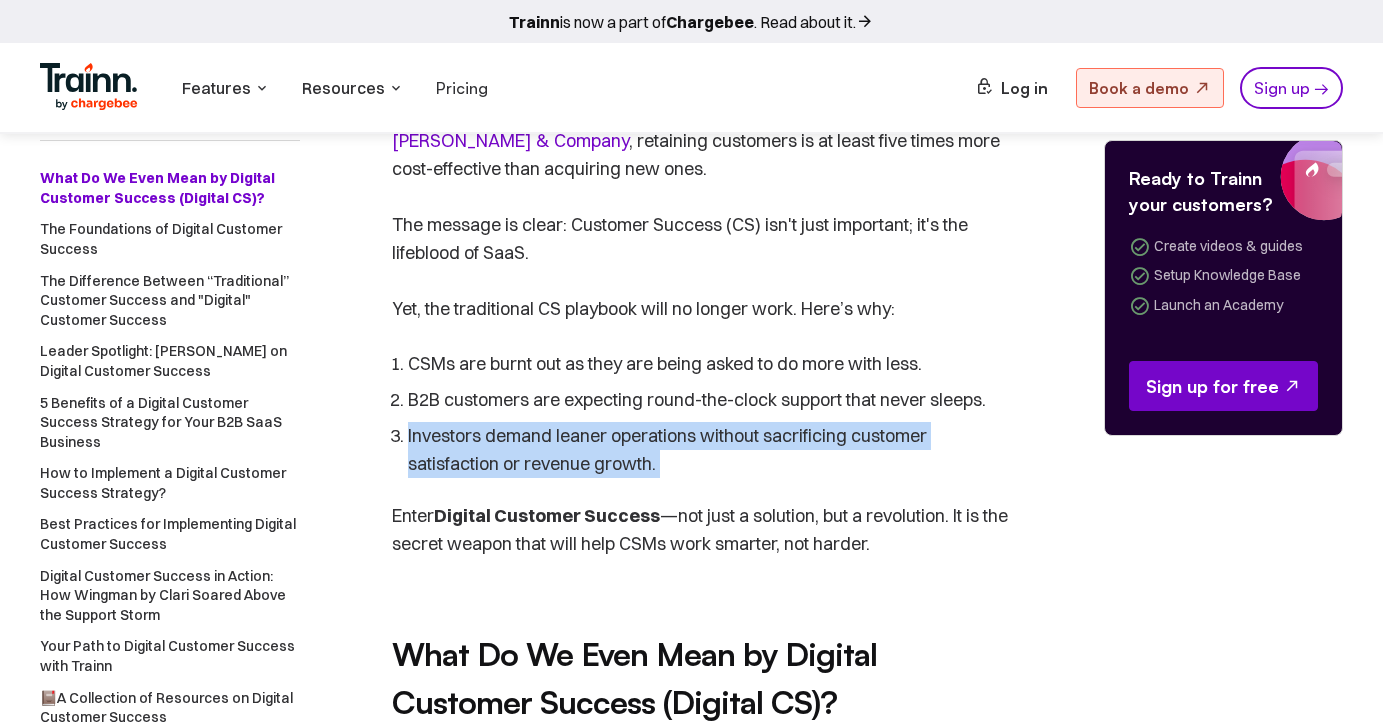 click on "Investors demand leaner operations without sacrificing customer satisfaction or revenue growth." at bounding box center [710, 450] 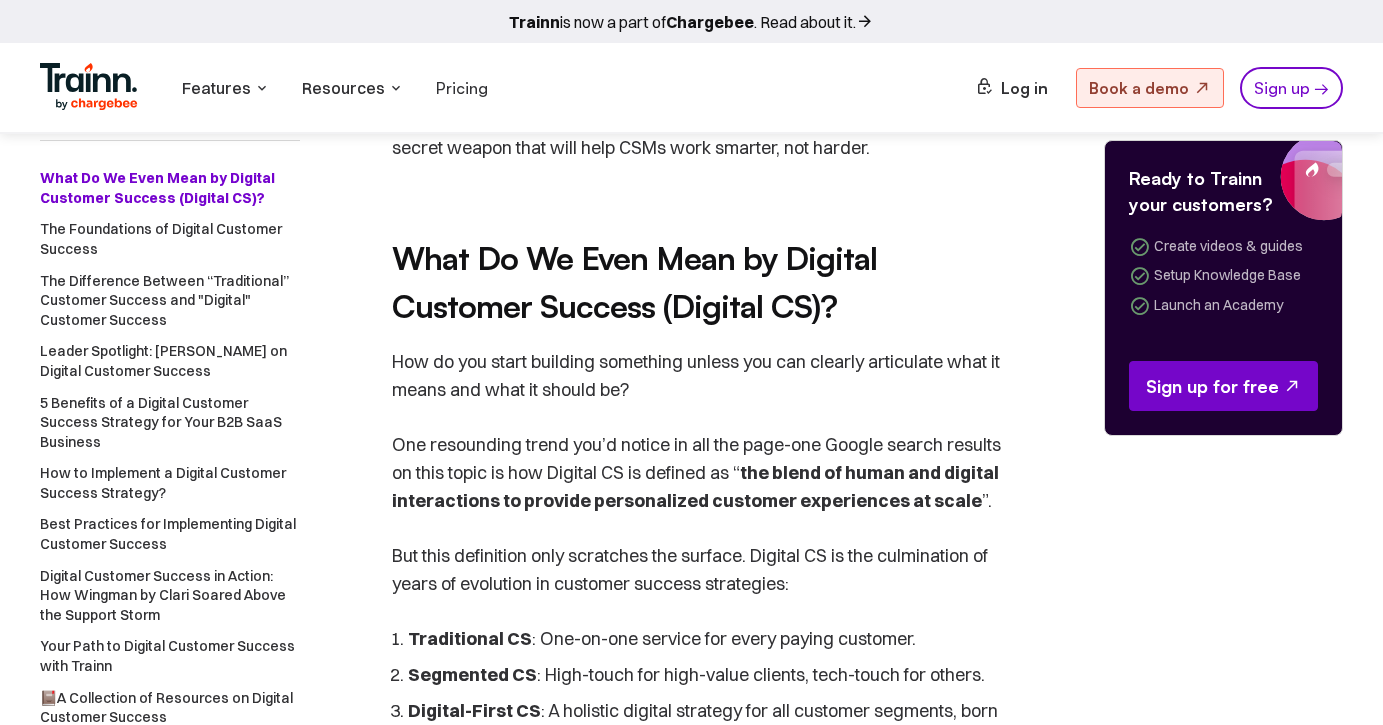scroll, scrollTop: 2084, scrollLeft: 0, axis: vertical 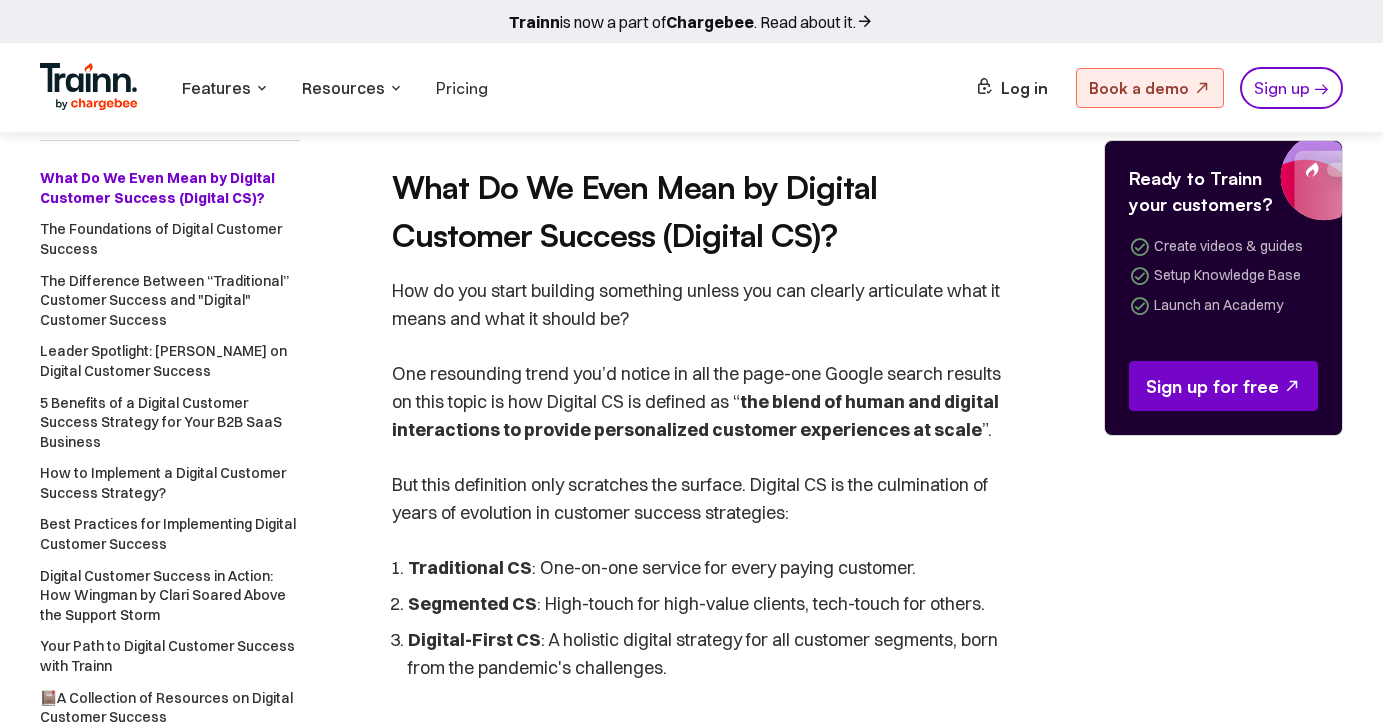 click on "But this definition only scratches the surface. Digital CS is the culmination of years of evolution in customer success strategies:" at bounding box center [702, 499] 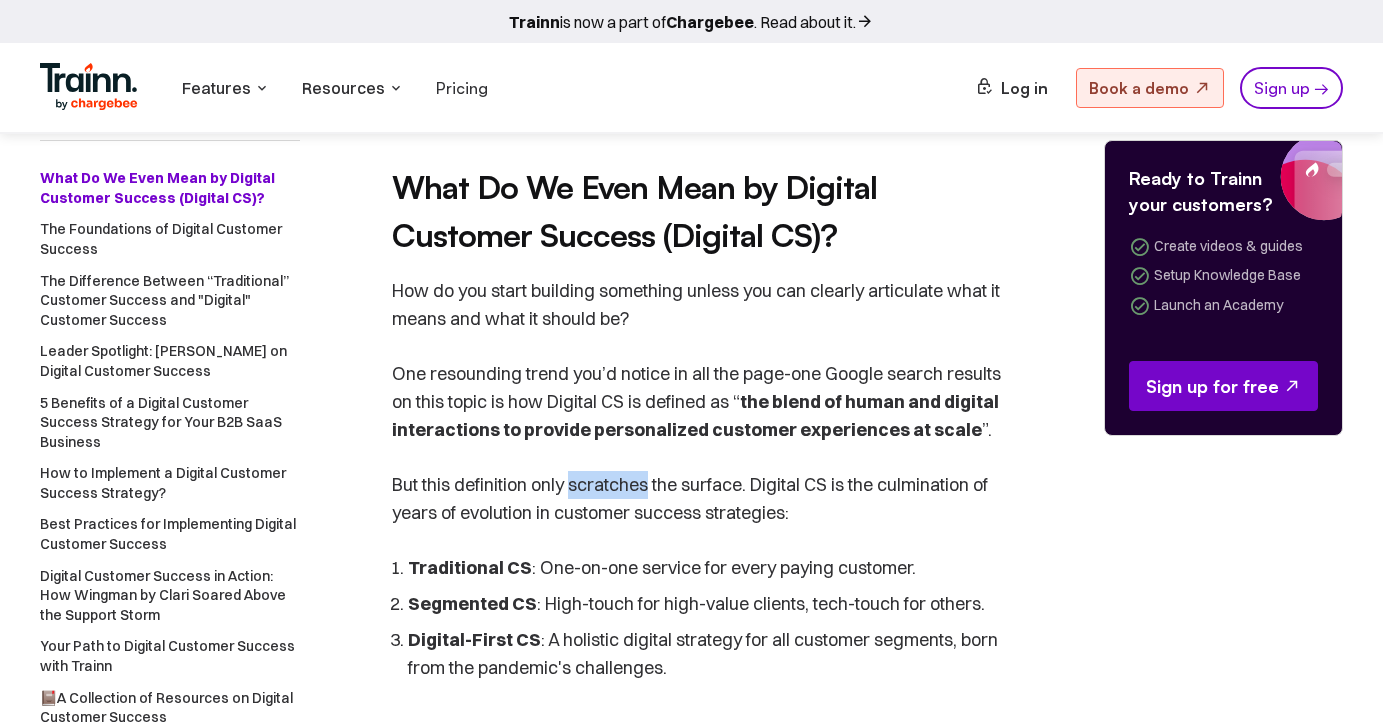 click on "But this definition only scratches the surface. Digital CS is the culmination of years of evolution in customer success strategies:" at bounding box center (702, 499) 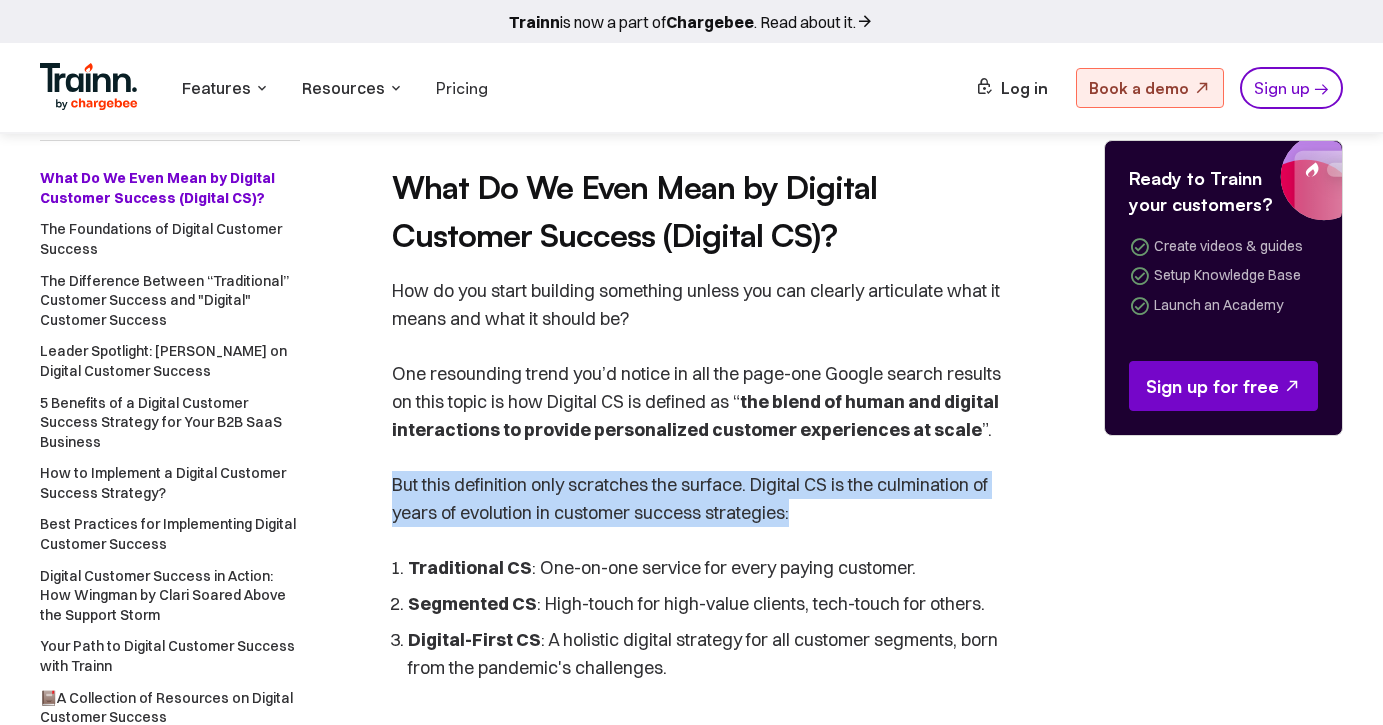 click on "But this definition only scratches the surface. Digital CS is the culmination of years of evolution in customer success strategies:" at bounding box center (702, 499) 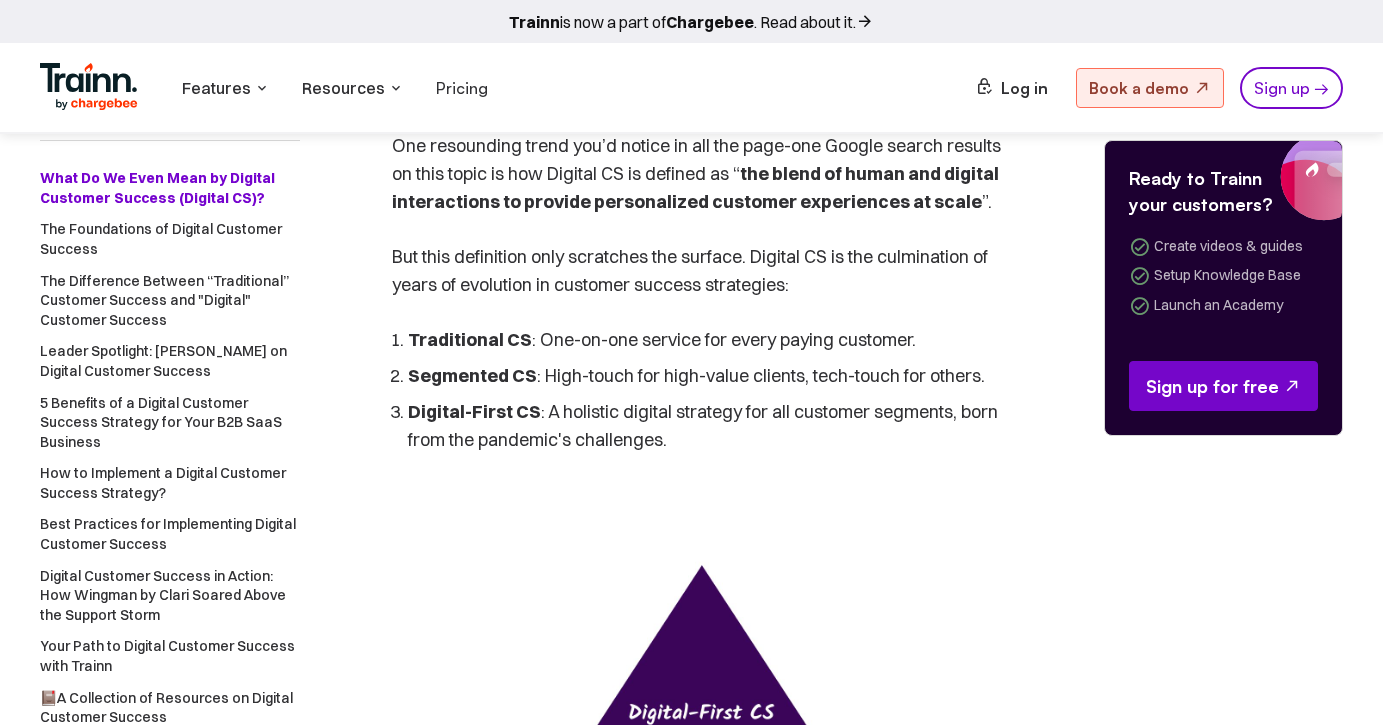 scroll, scrollTop: 2315, scrollLeft: 0, axis: vertical 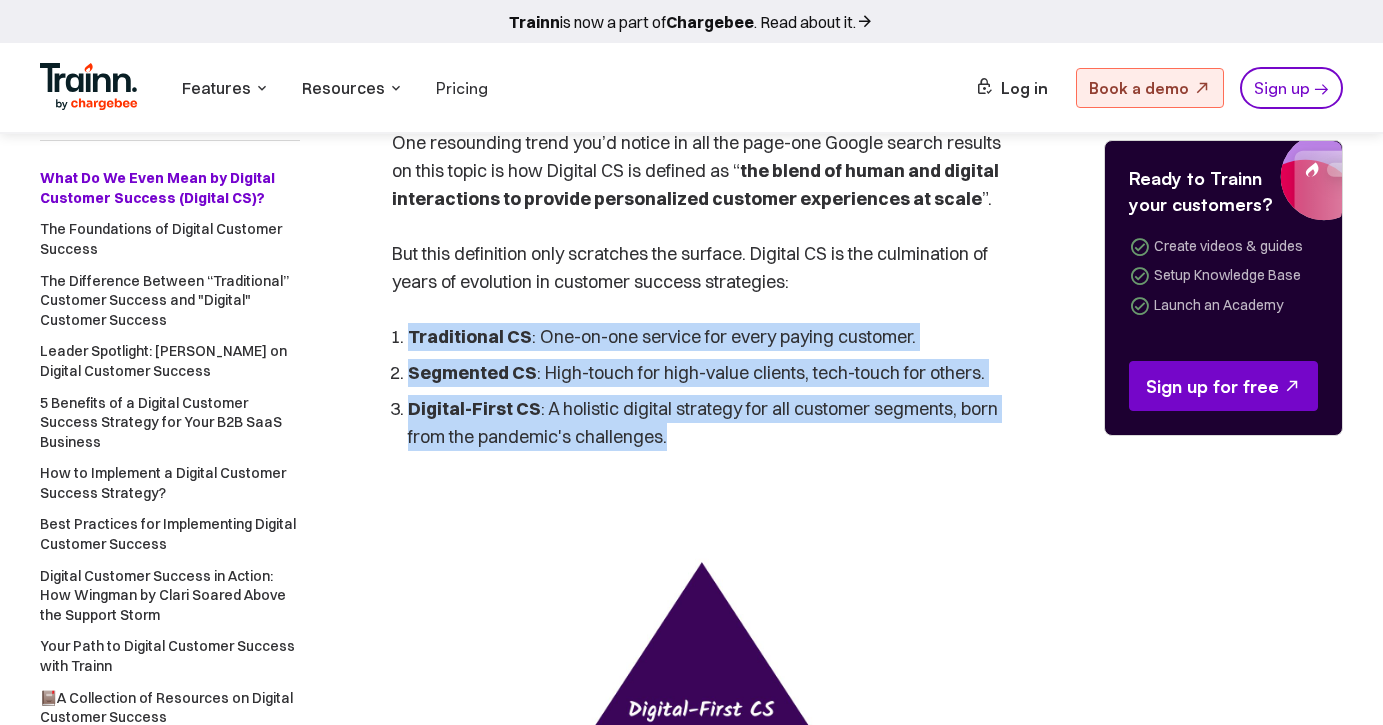 drag, startPoint x: 738, startPoint y: 447, endPoint x: 794, endPoint y: 303, distance: 154.50566 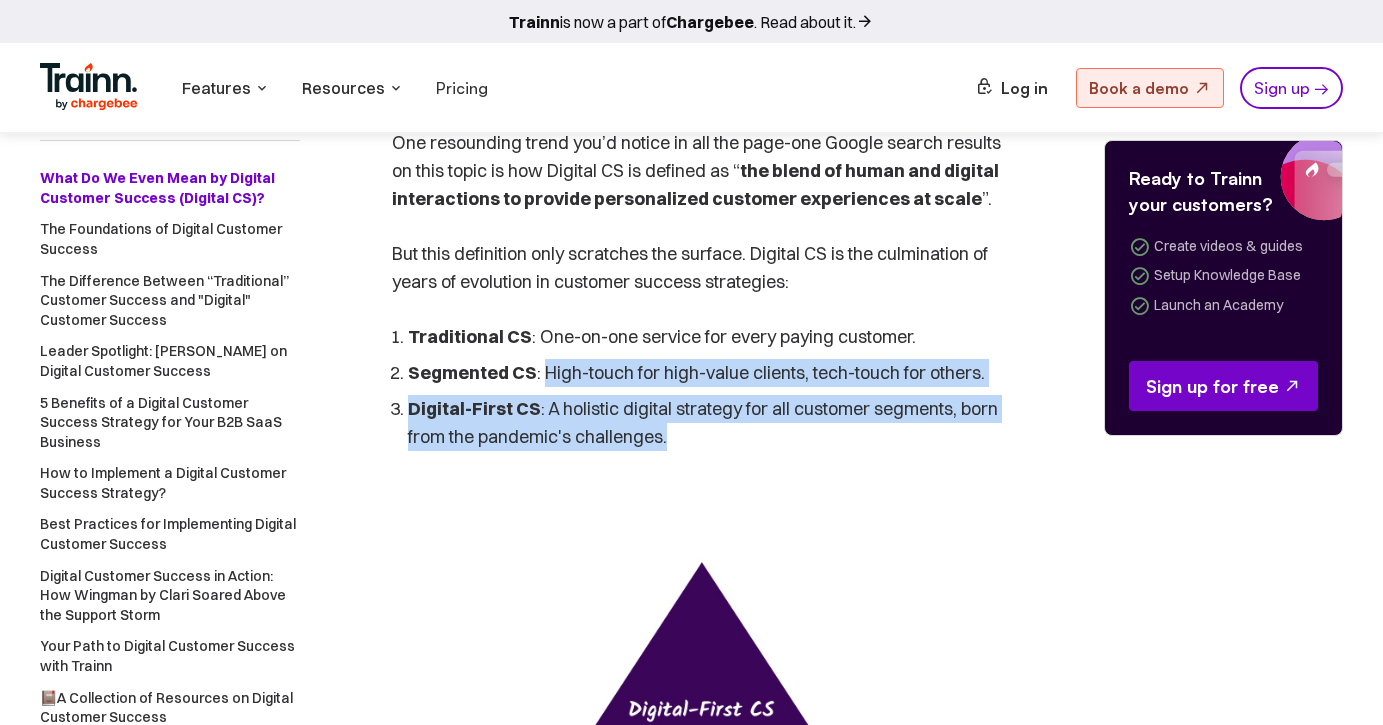 drag, startPoint x: 750, startPoint y: 439, endPoint x: 546, endPoint y: 371, distance: 215.03488 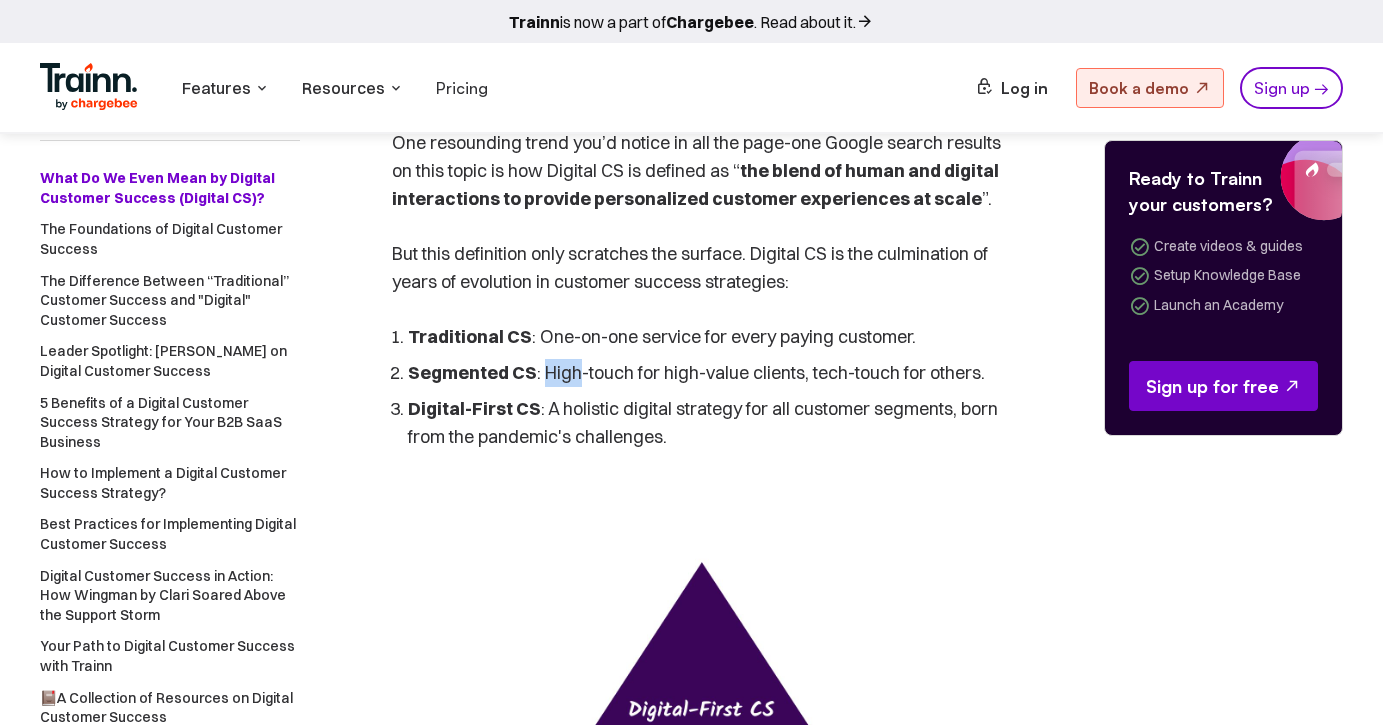 click on "Segmented CS : High-touch for high-value clients, tech-touch for others." at bounding box center (710, 373) 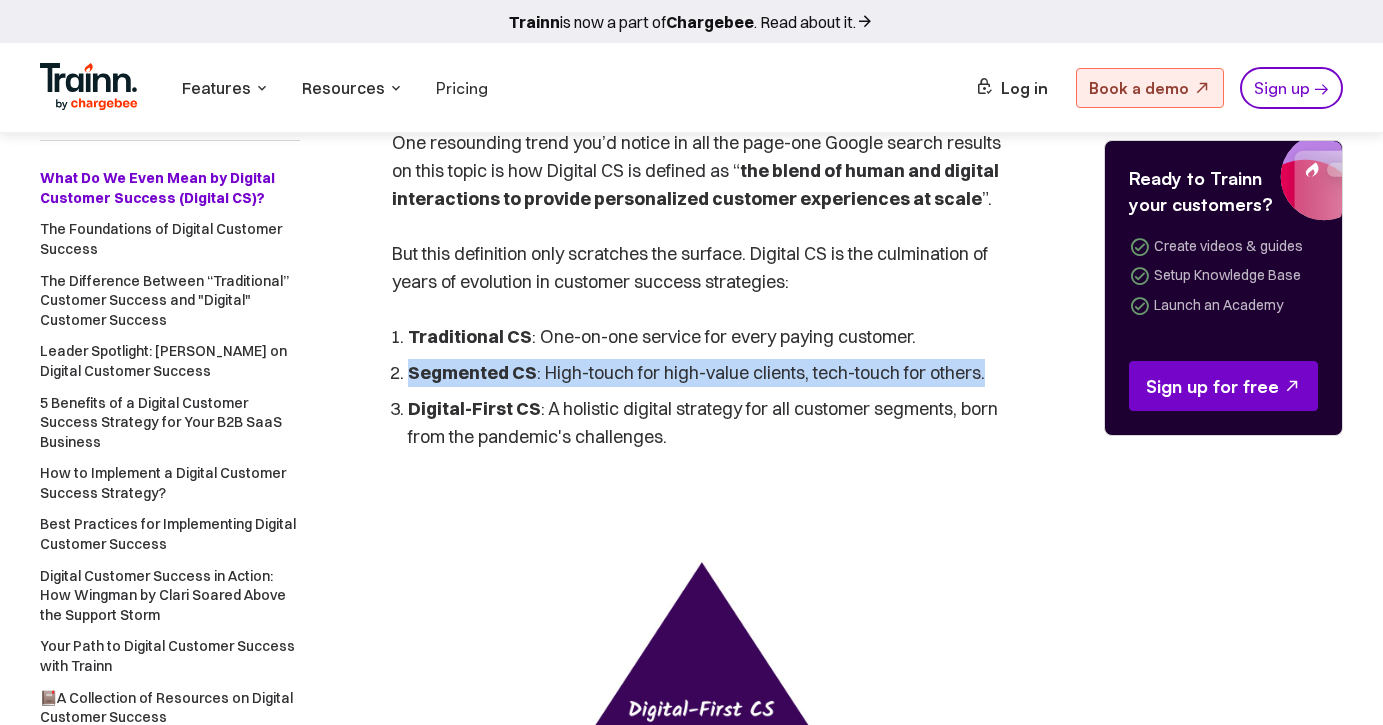 click on "Segmented CS : High-touch for high-value clients, tech-touch for others." at bounding box center (710, 373) 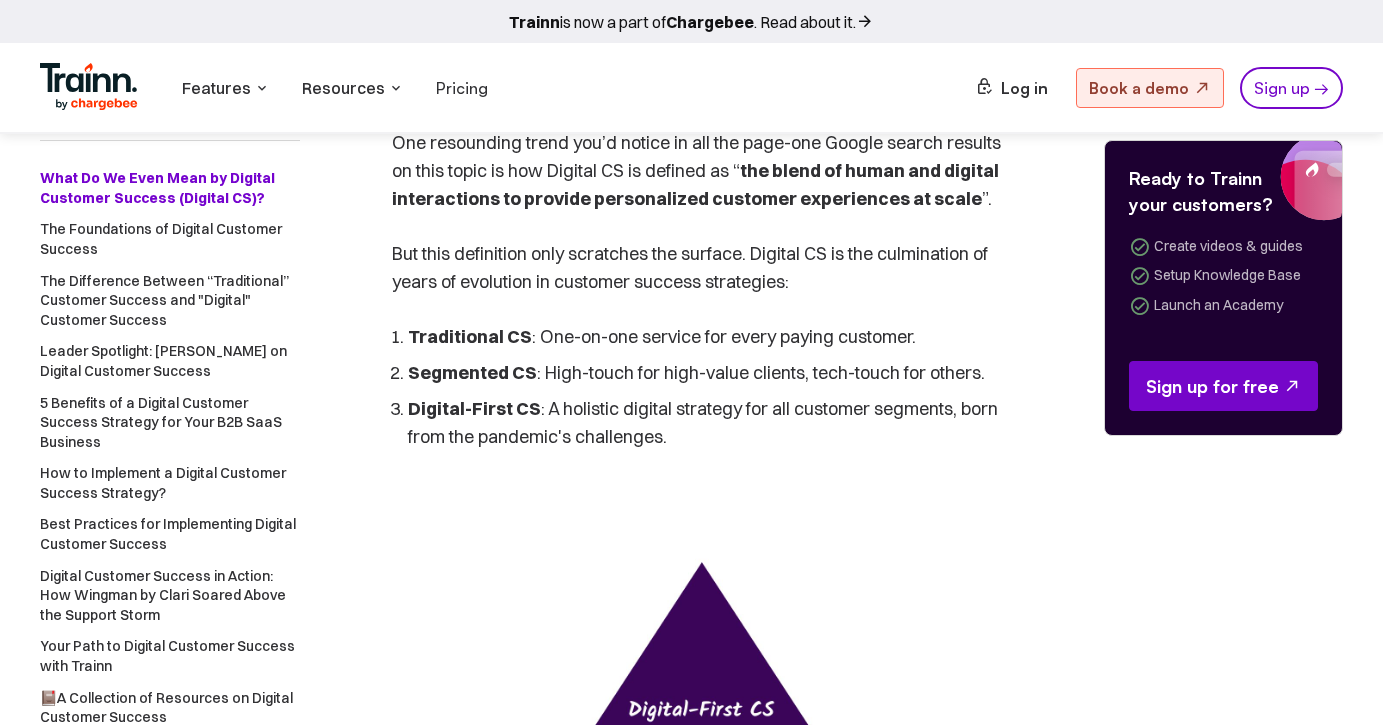 click on "Segmented CS : High-touch for high-value clients, tech-touch for others." at bounding box center (710, 373) 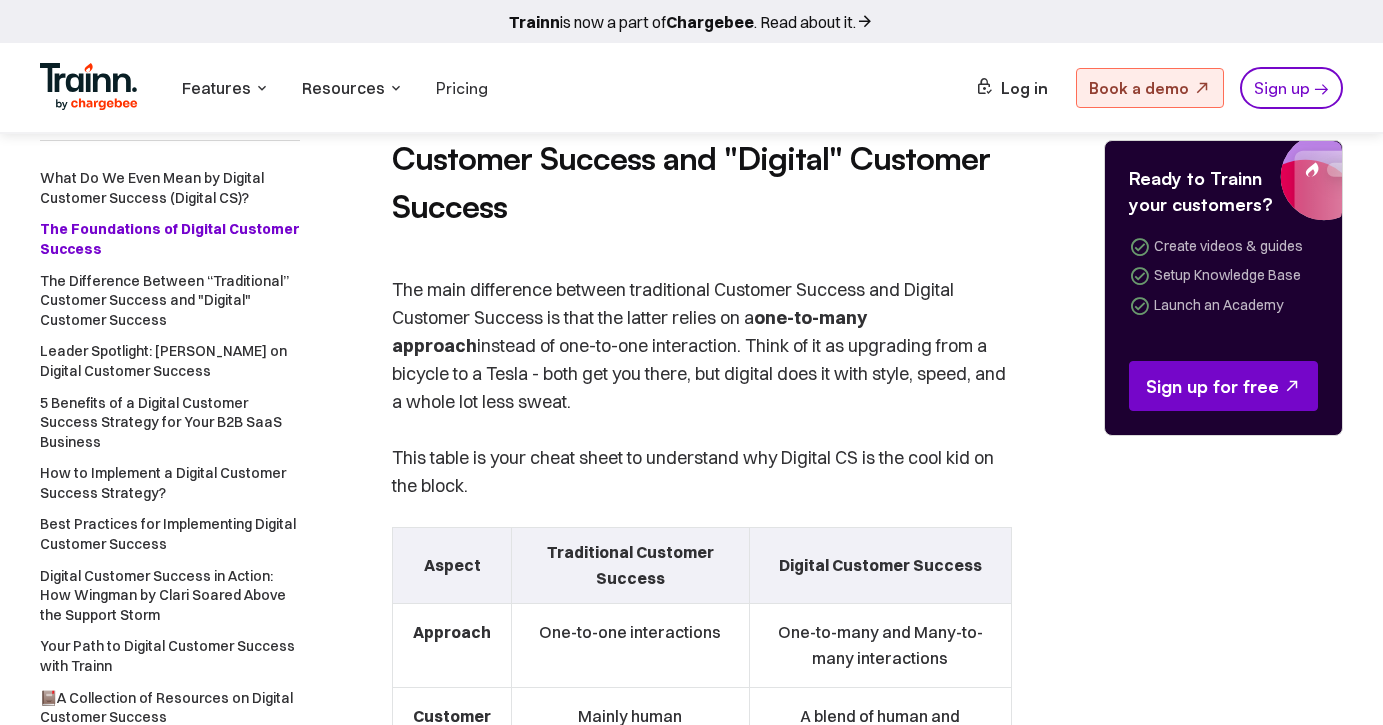 scroll, scrollTop: 5451, scrollLeft: 0, axis: vertical 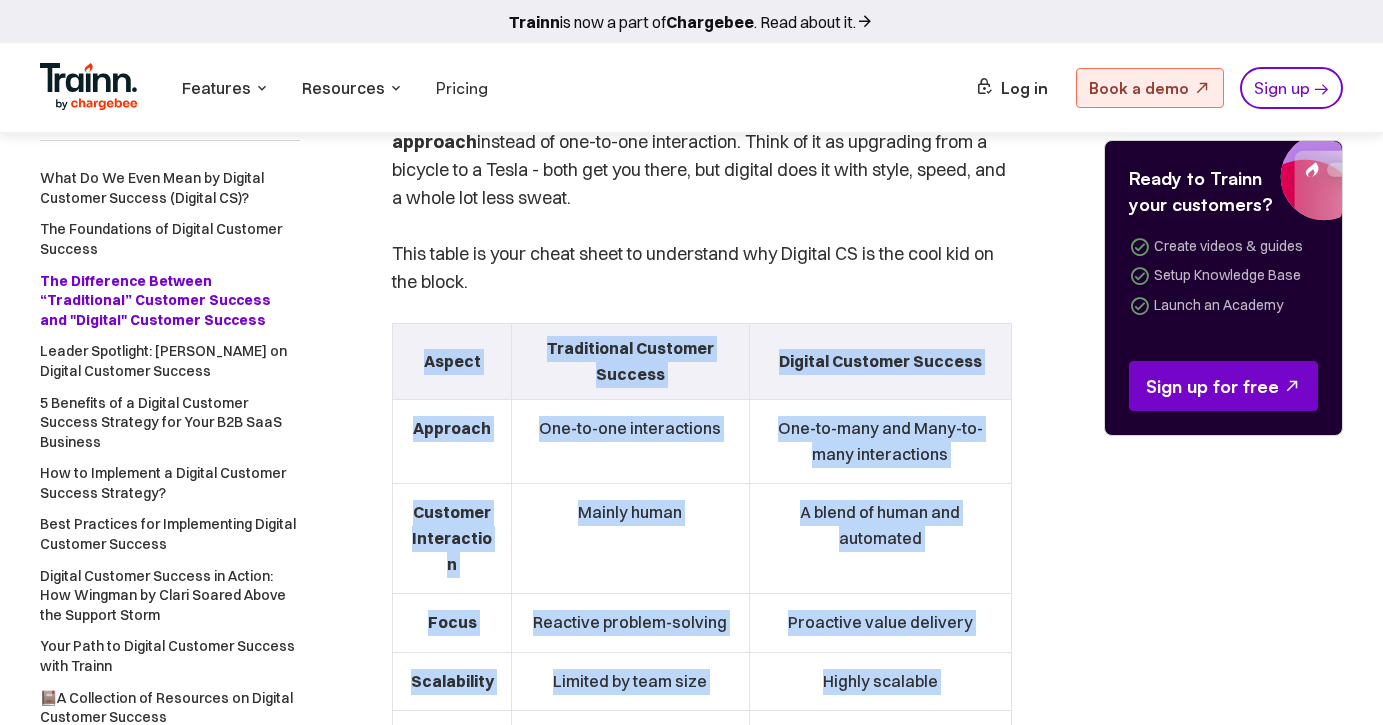 drag, startPoint x: 572, startPoint y: 693, endPoint x: 707, endPoint y: 294, distance: 421.21967 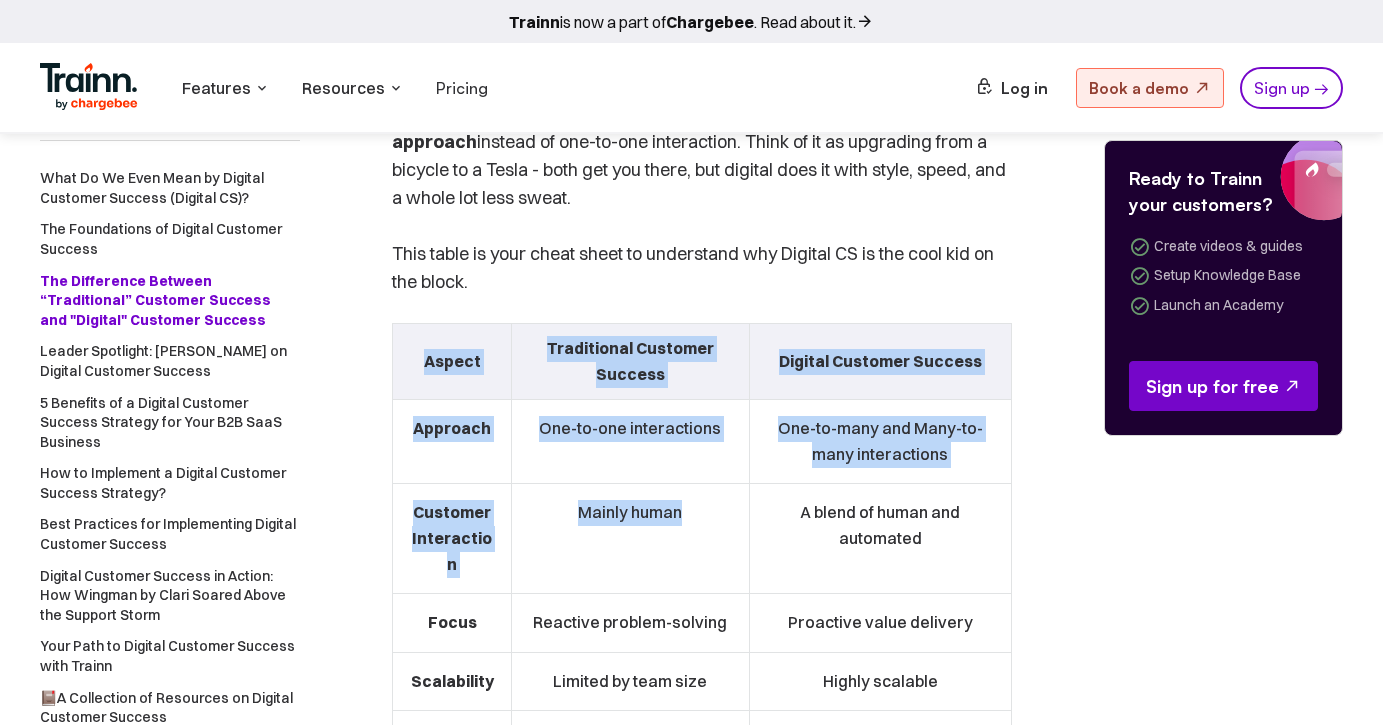 drag, startPoint x: 707, startPoint y: 294, endPoint x: 641, endPoint y: 513, distance: 228.7291 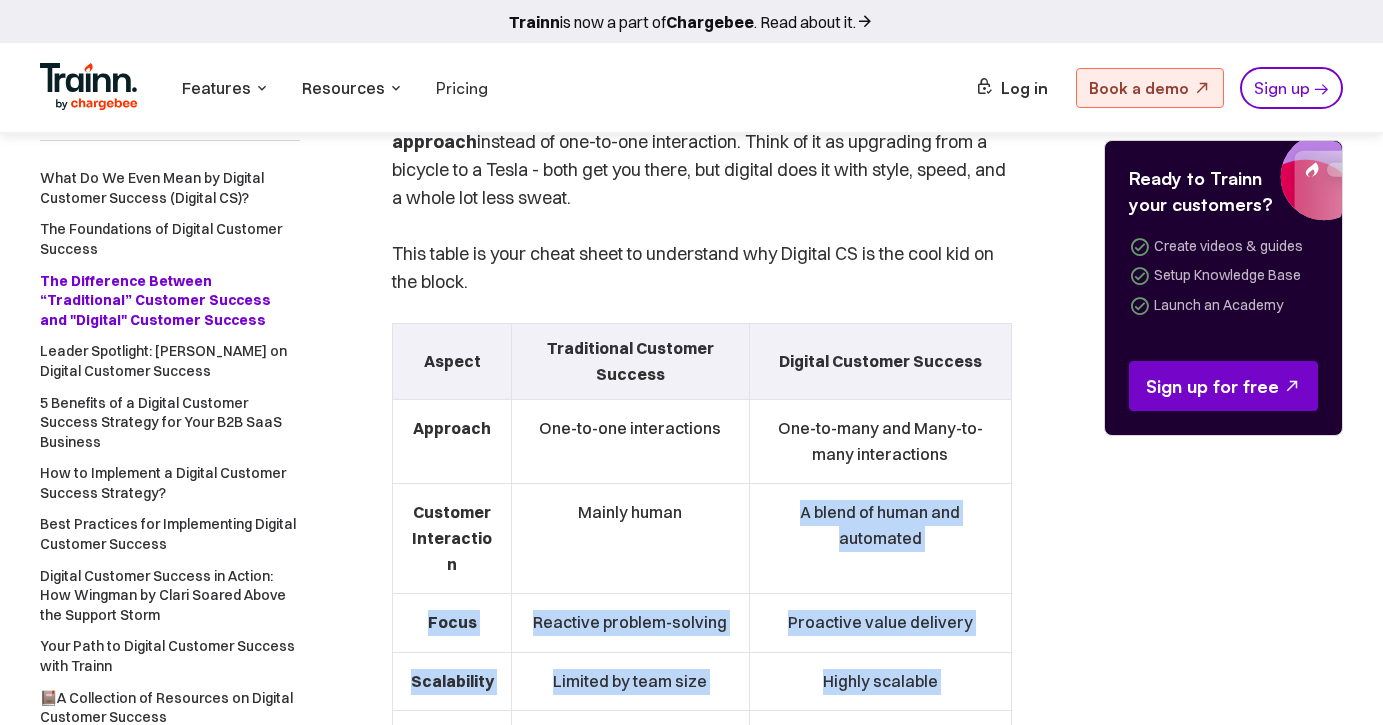 drag, startPoint x: 704, startPoint y: 299, endPoint x: 677, endPoint y: 548, distance: 250.45958 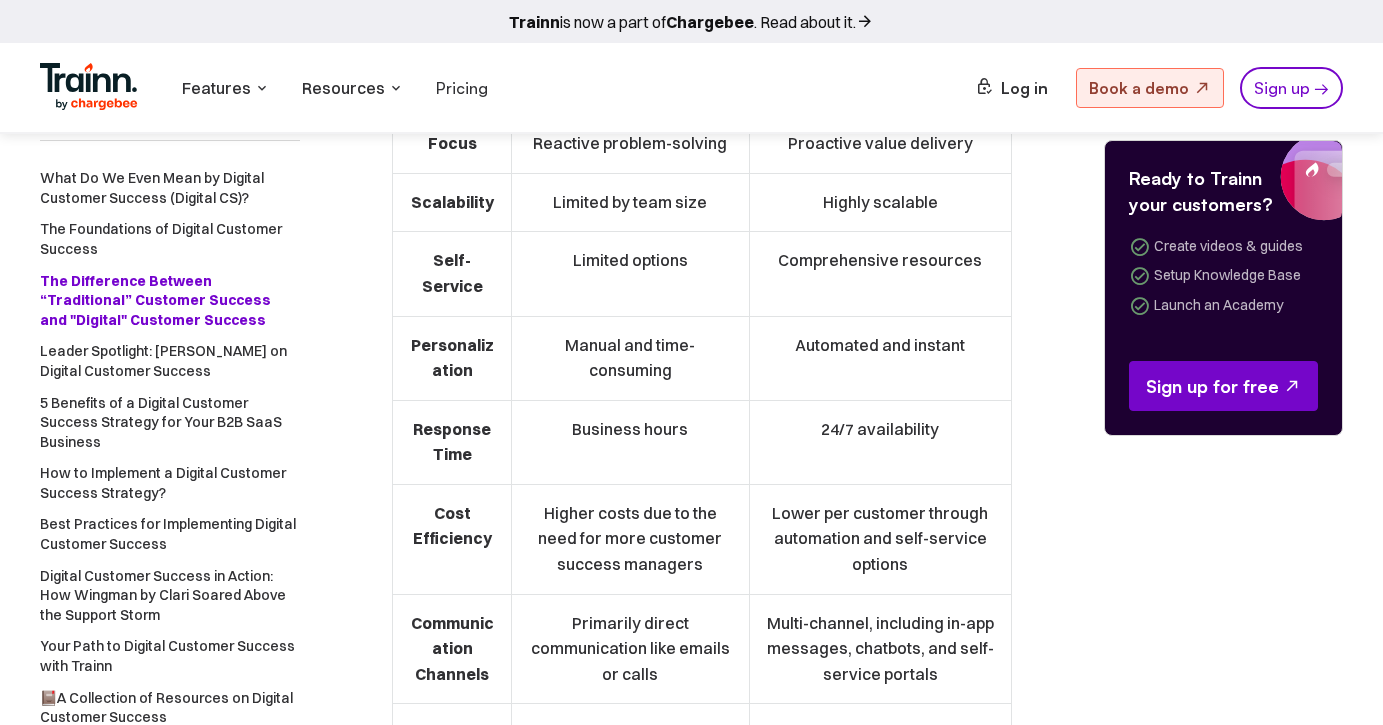 scroll, scrollTop: 6025, scrollLeft: 0, axis: vertical 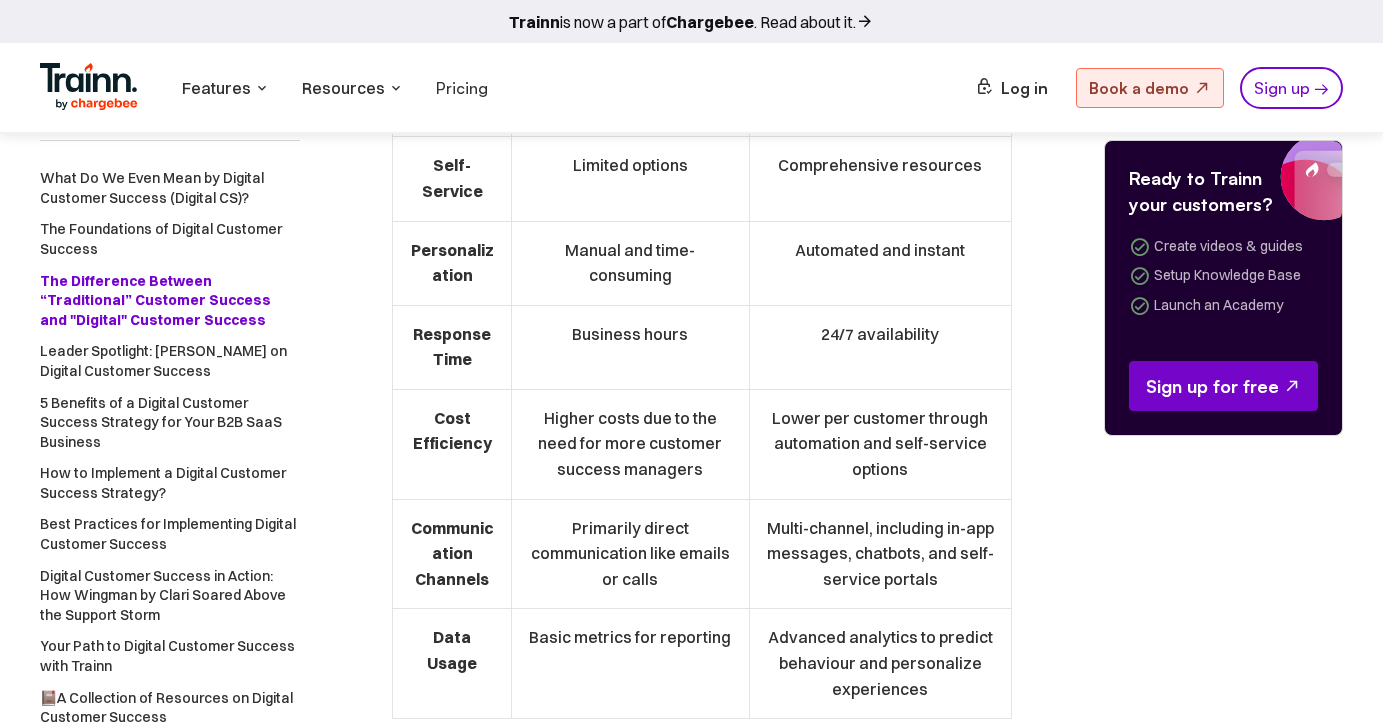 click on "Higher costs due to the need for more customer success managers" at bounding box center [631, 444] 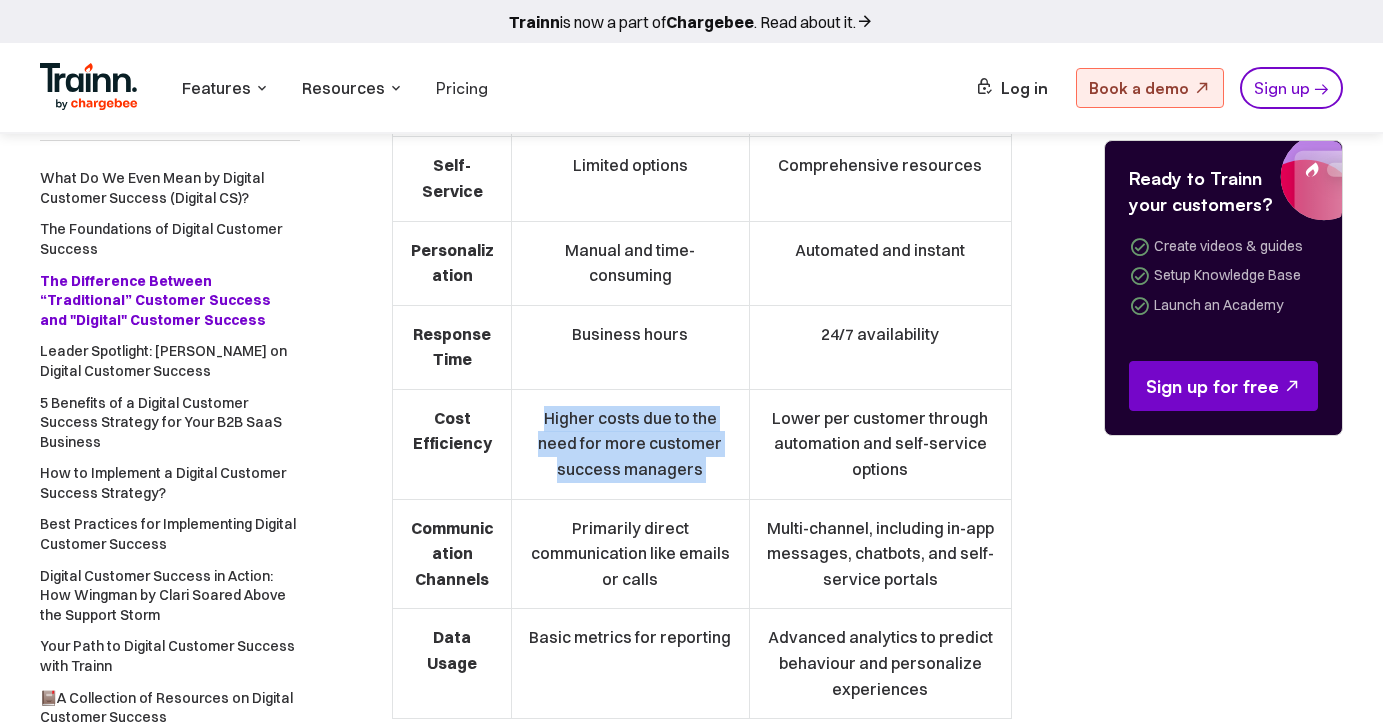 click on "Higher costs due to the need for more customer success managers" at bounding box center [631, 444] 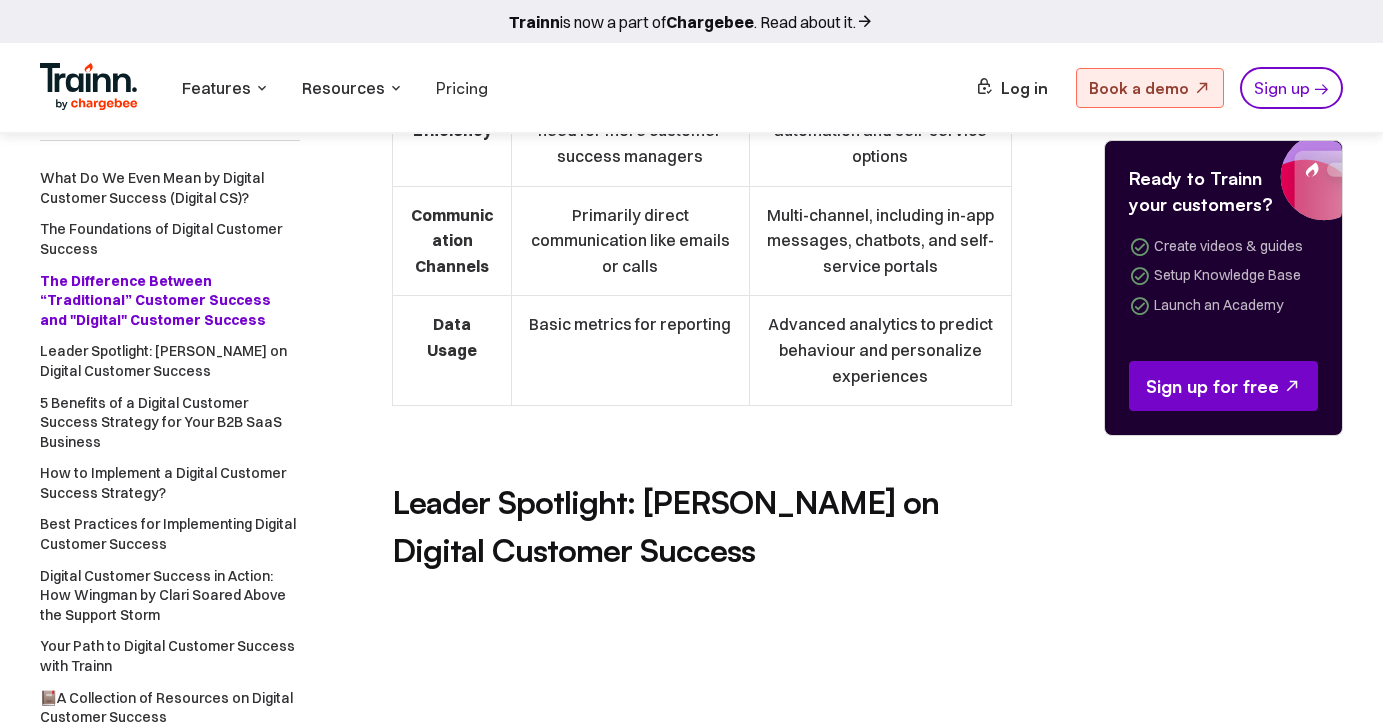scroll, scrollTop: 6333, scrollLeft: 0, axis: vertical 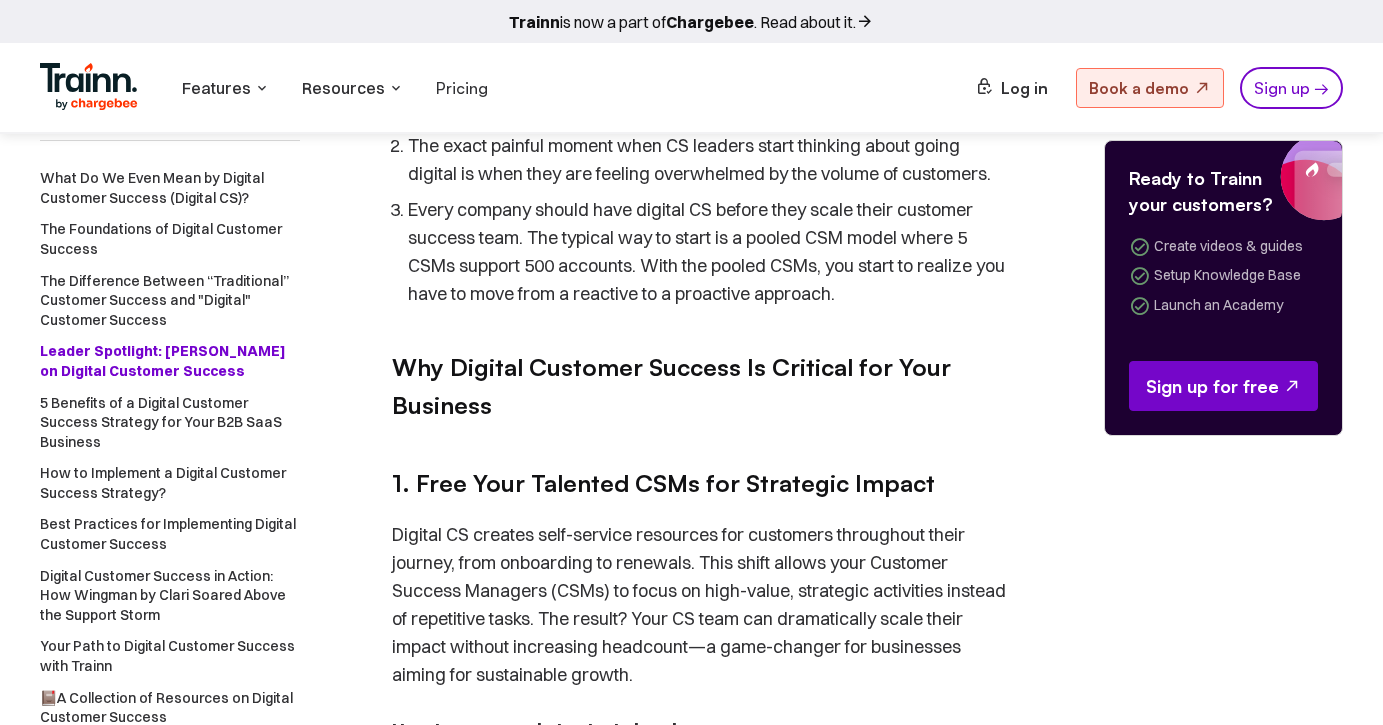 click on "Digital CS creates self-service resources for customers throughout their journey, from onboarding to renewals. This shift allows your Customer Success Managers (CSMs) to focus on high-value, strategic activities instead of repetitive tasks. The result? Your CS team can dramatically scale their impact without increasing headcount—a game-changer for businesses aiming for sustainable growth." at bounding box center [702, 605] 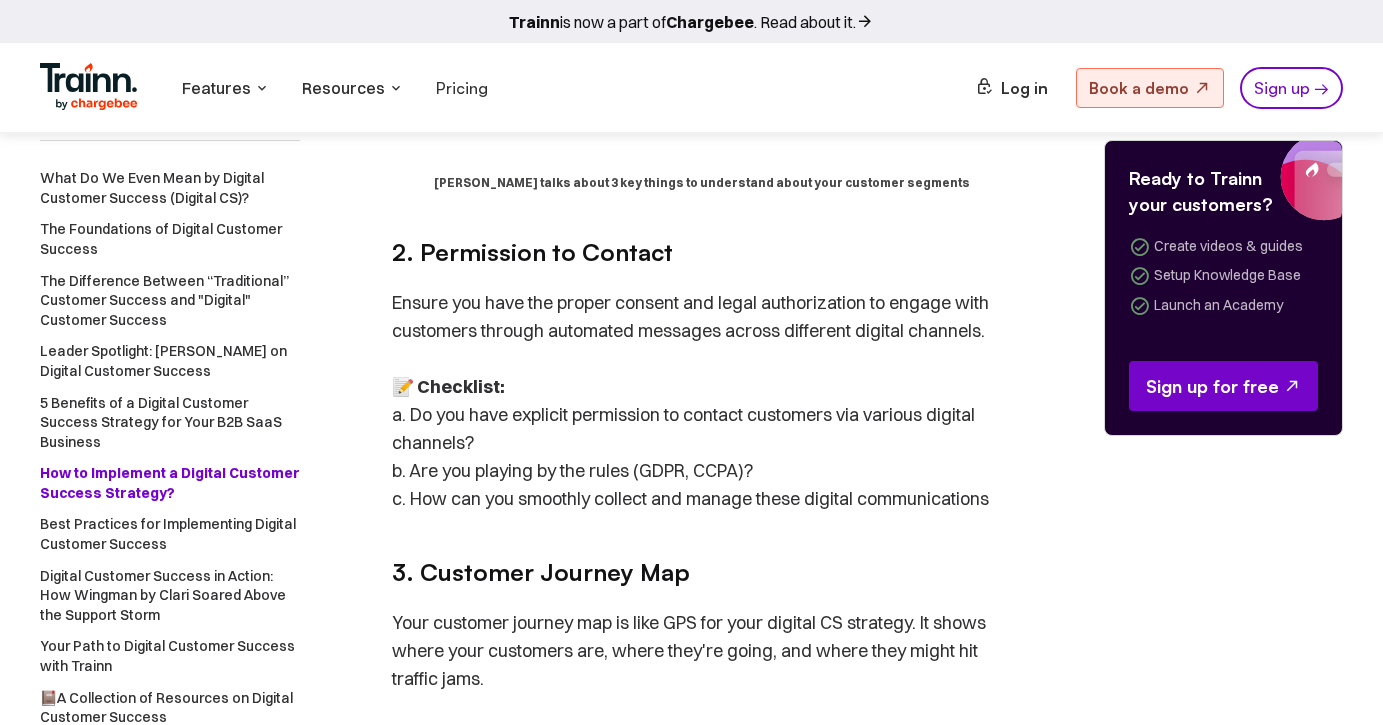 scroll, scrollTop: 13327, scrollLeft: 0, axis: vertical 